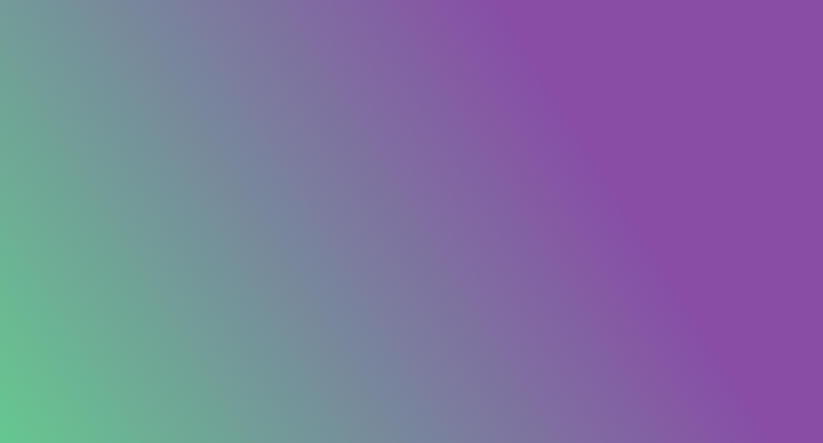 scroll, scrollTop: 0, scrollLeft: 0, axis: both 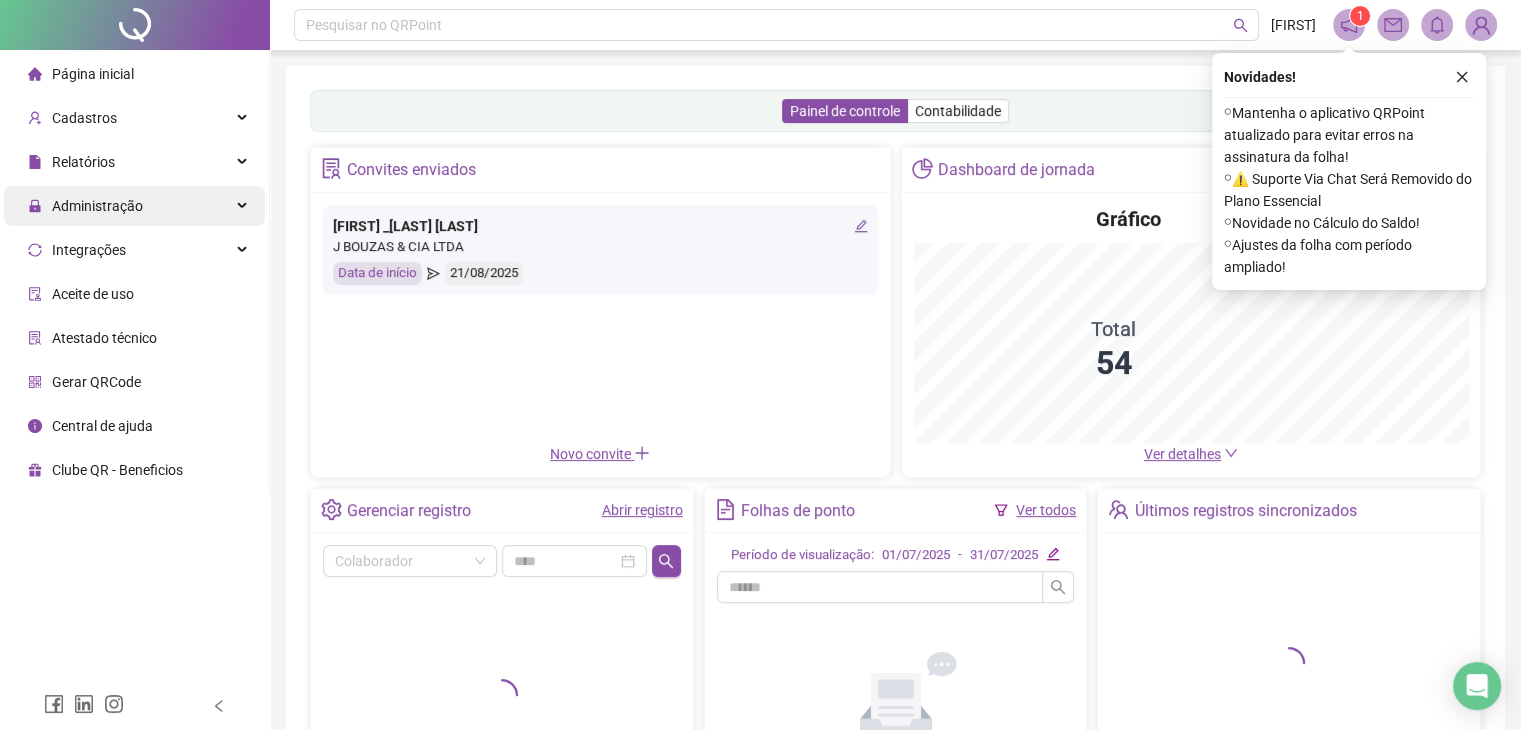 click on "Administração" at bounding box center (134, 206) 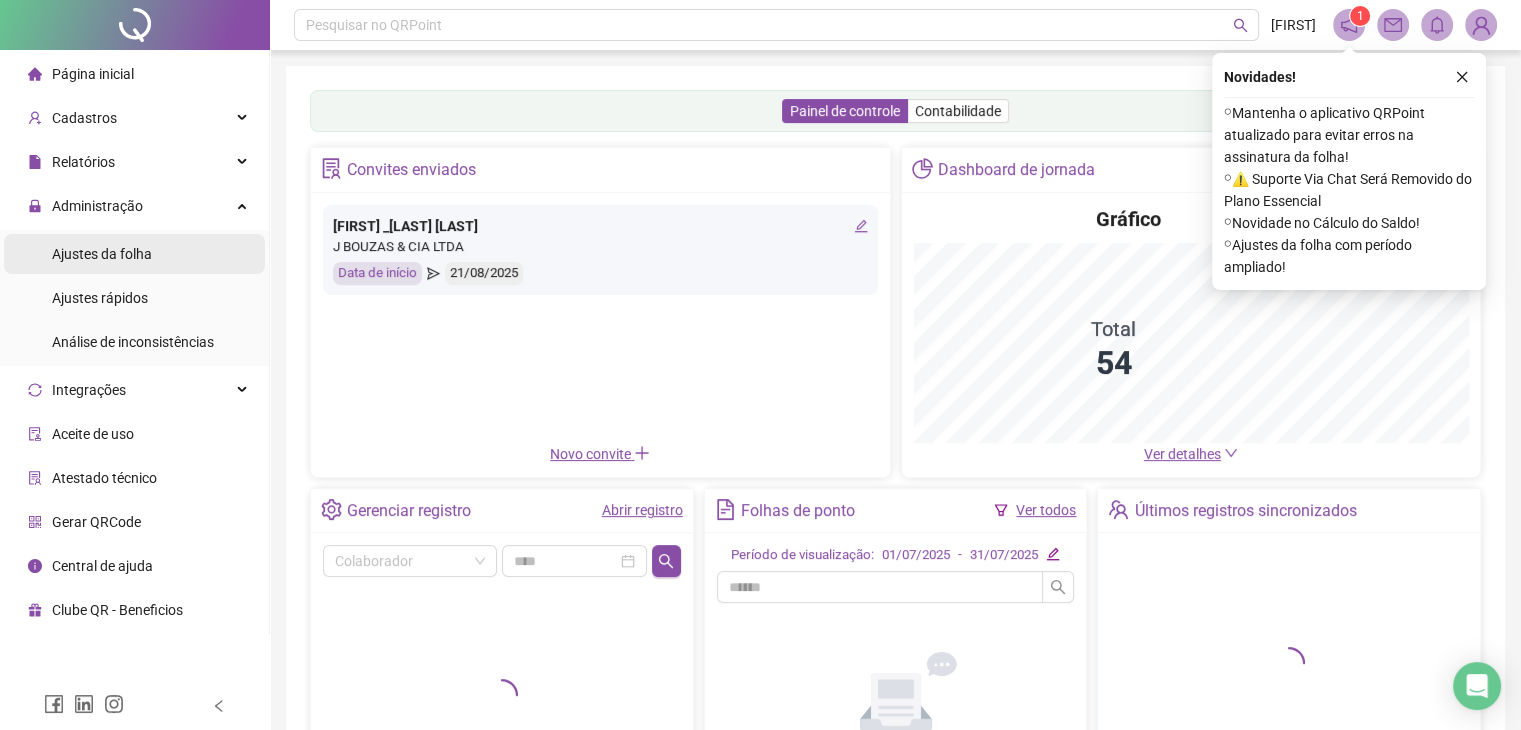 click on "Ajustes da folha" at bounding box center (134, 254) 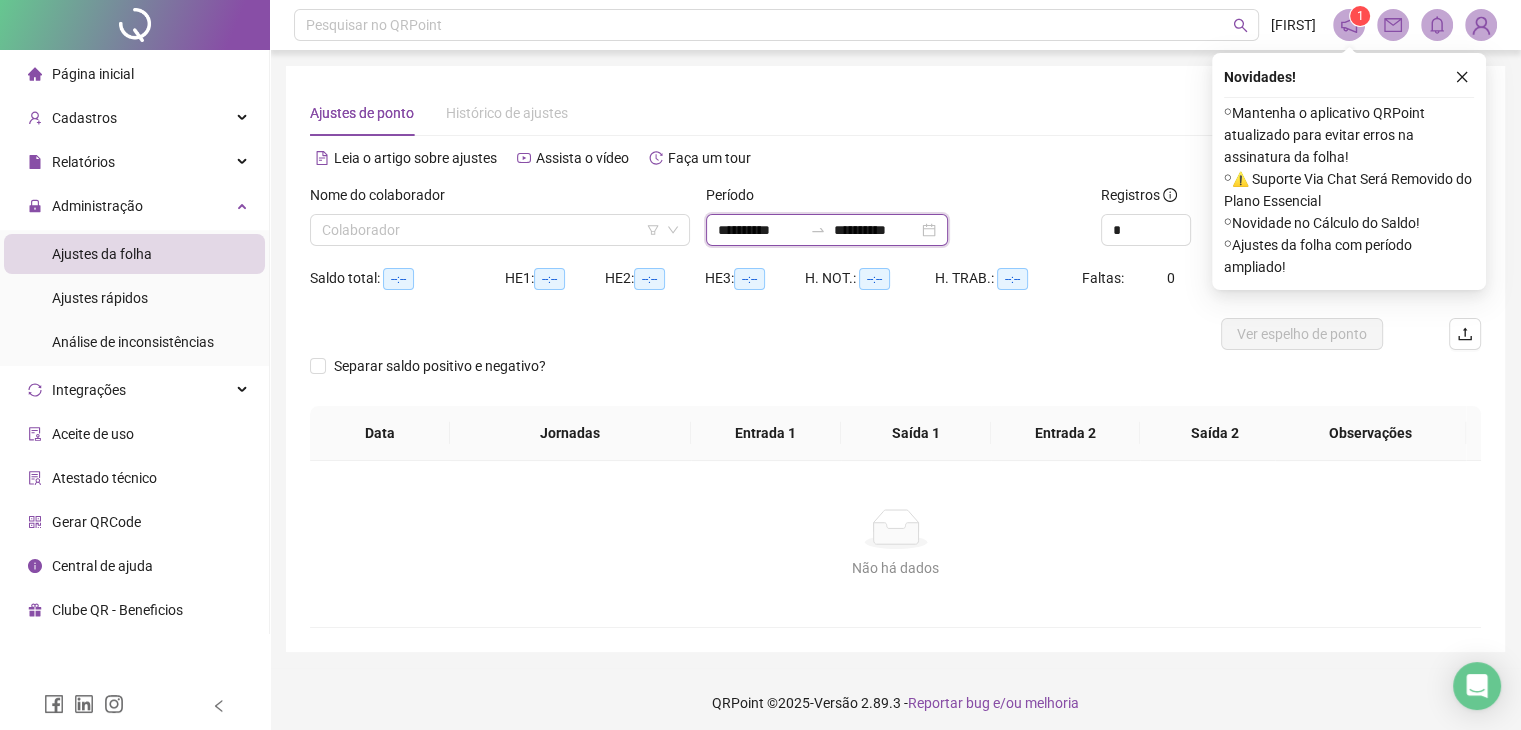 click on "**********" at bounding box center [760, 230] 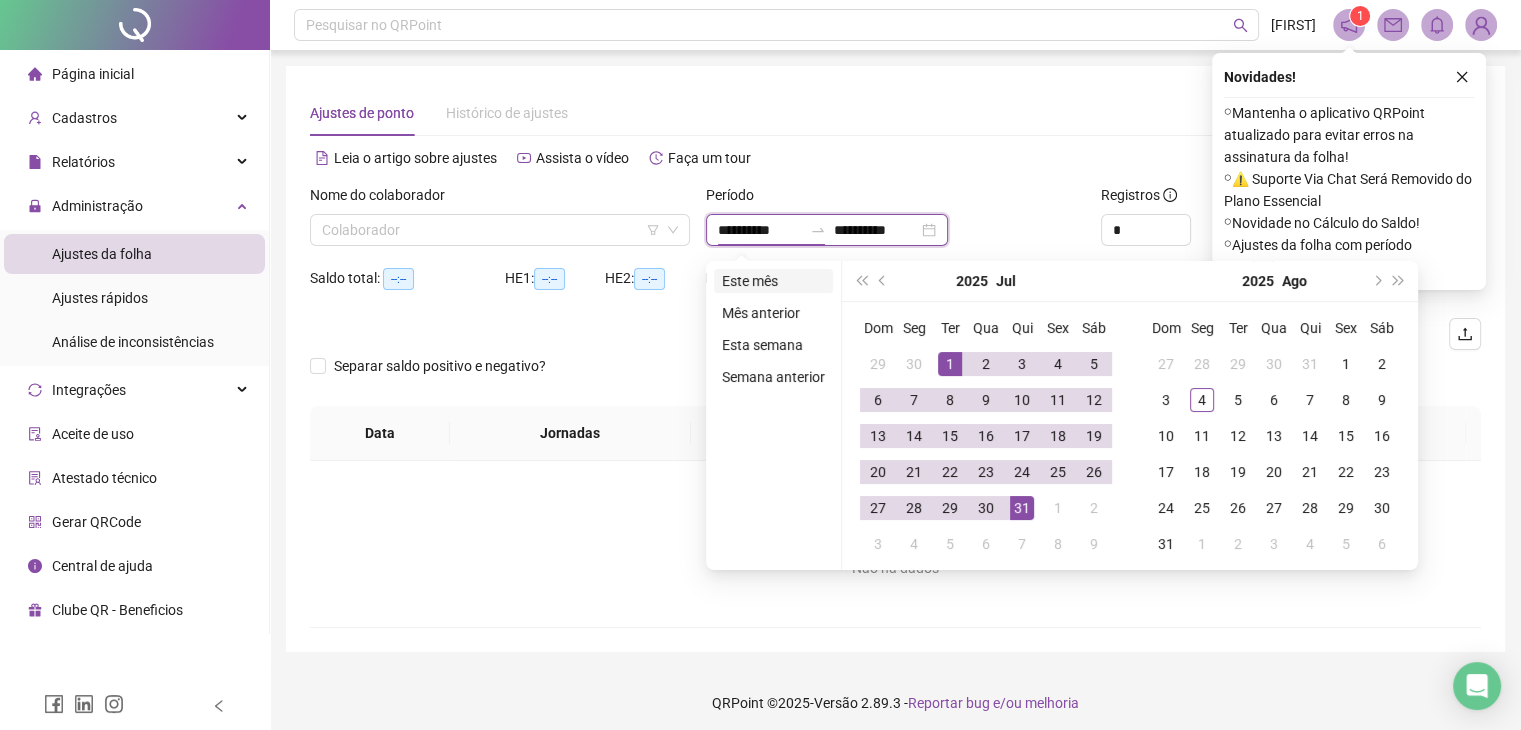 type on "**********" 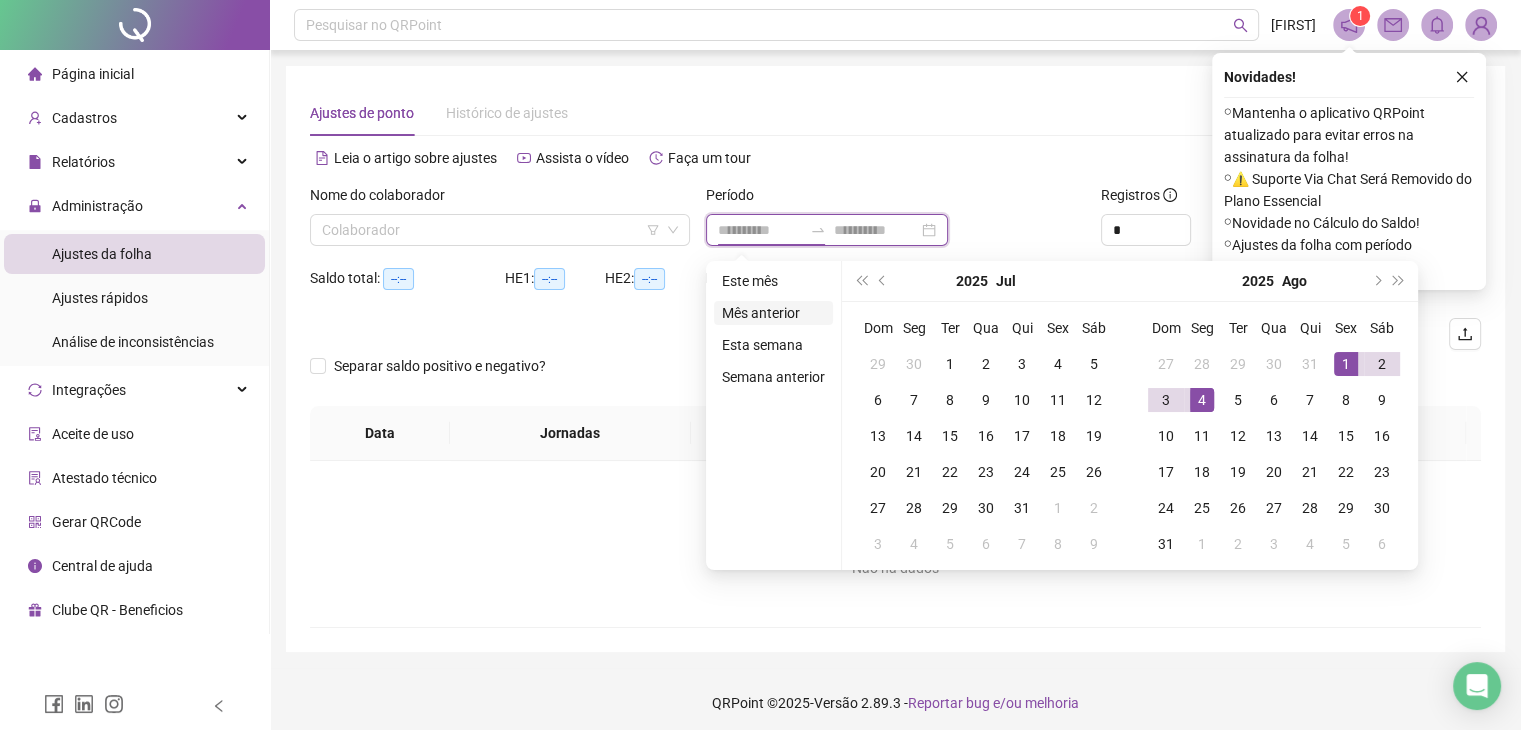 type on "**********" 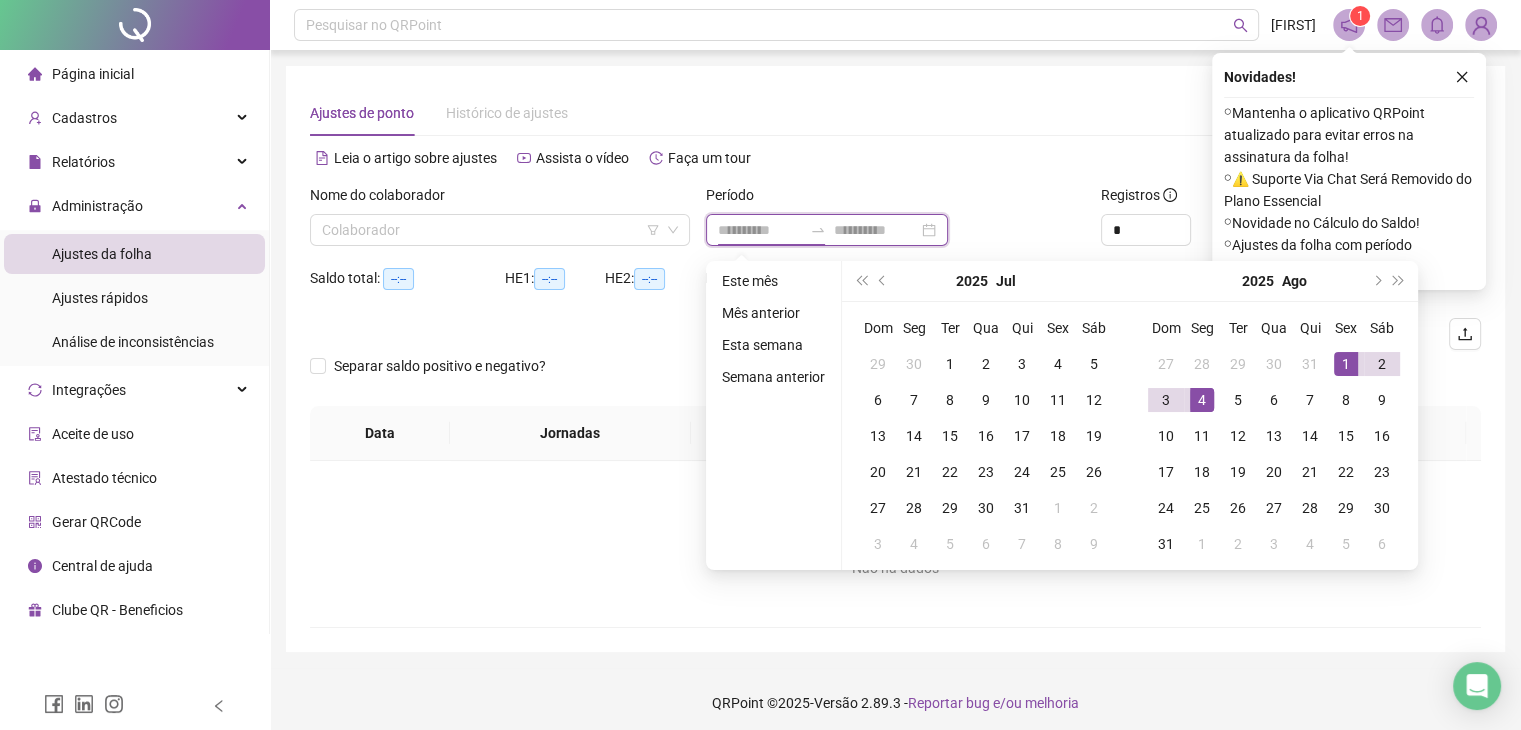type on "**********" 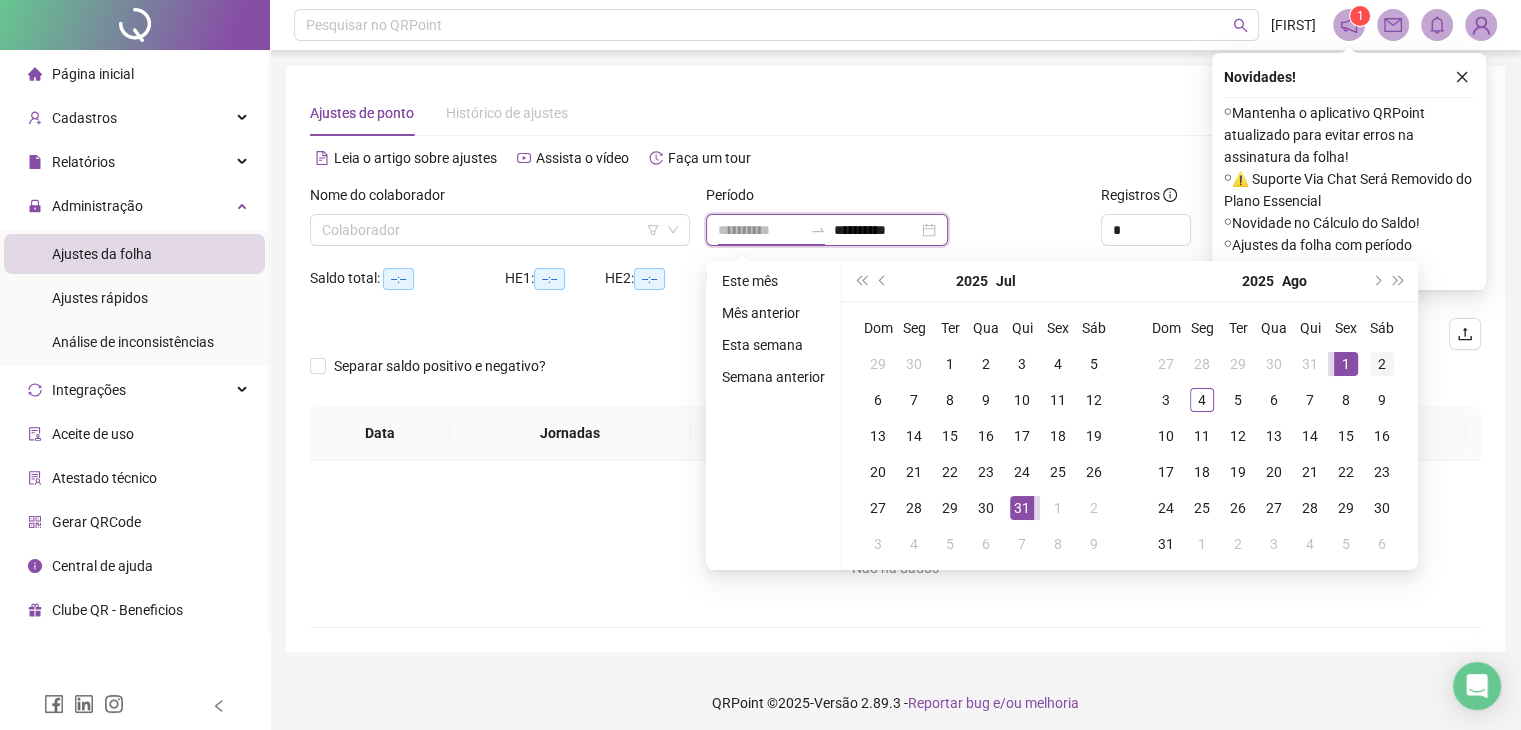 type on "**********" 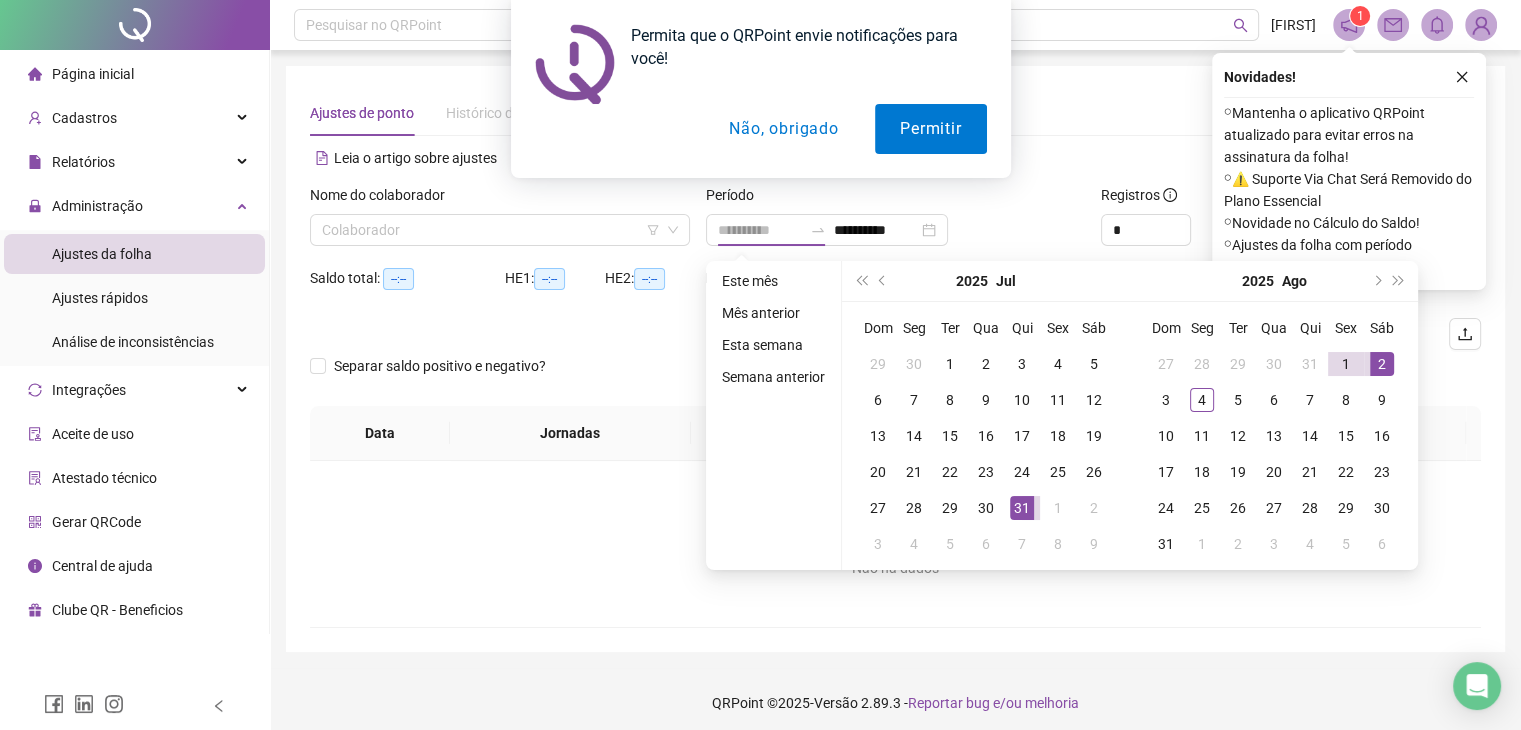 click on "2" at bounding box center (1382, 364) 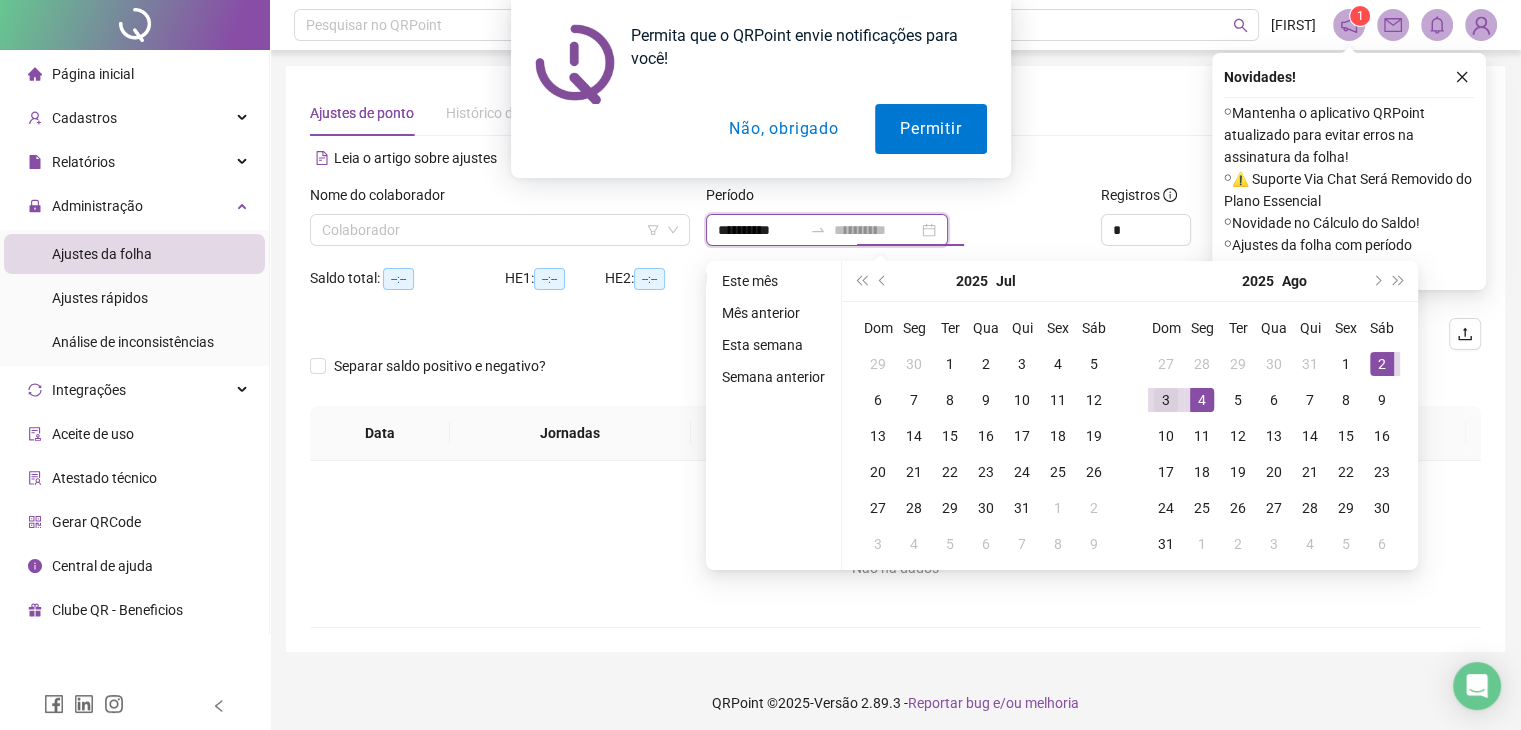 type on "**********" 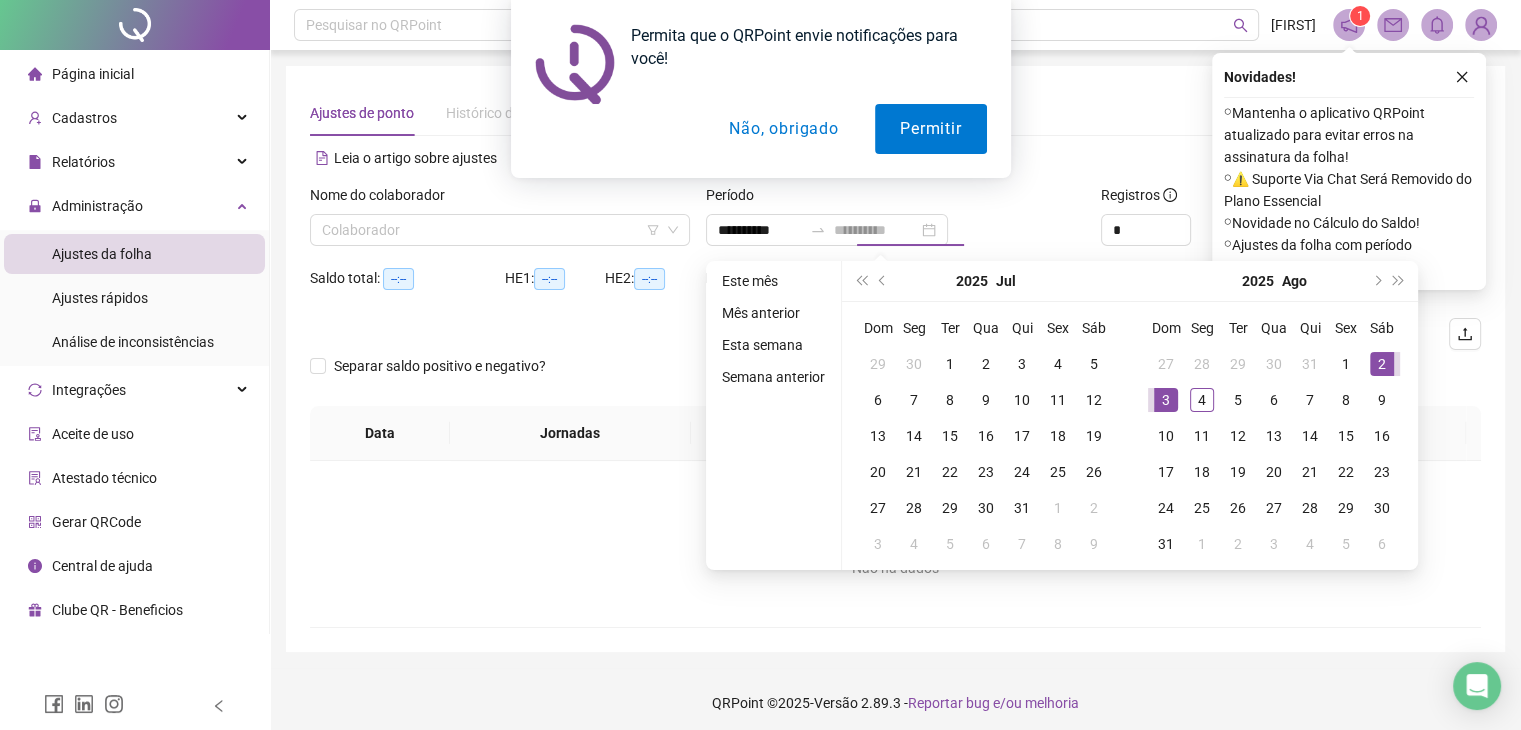 click on "3" at bounding box center [1166, 400] 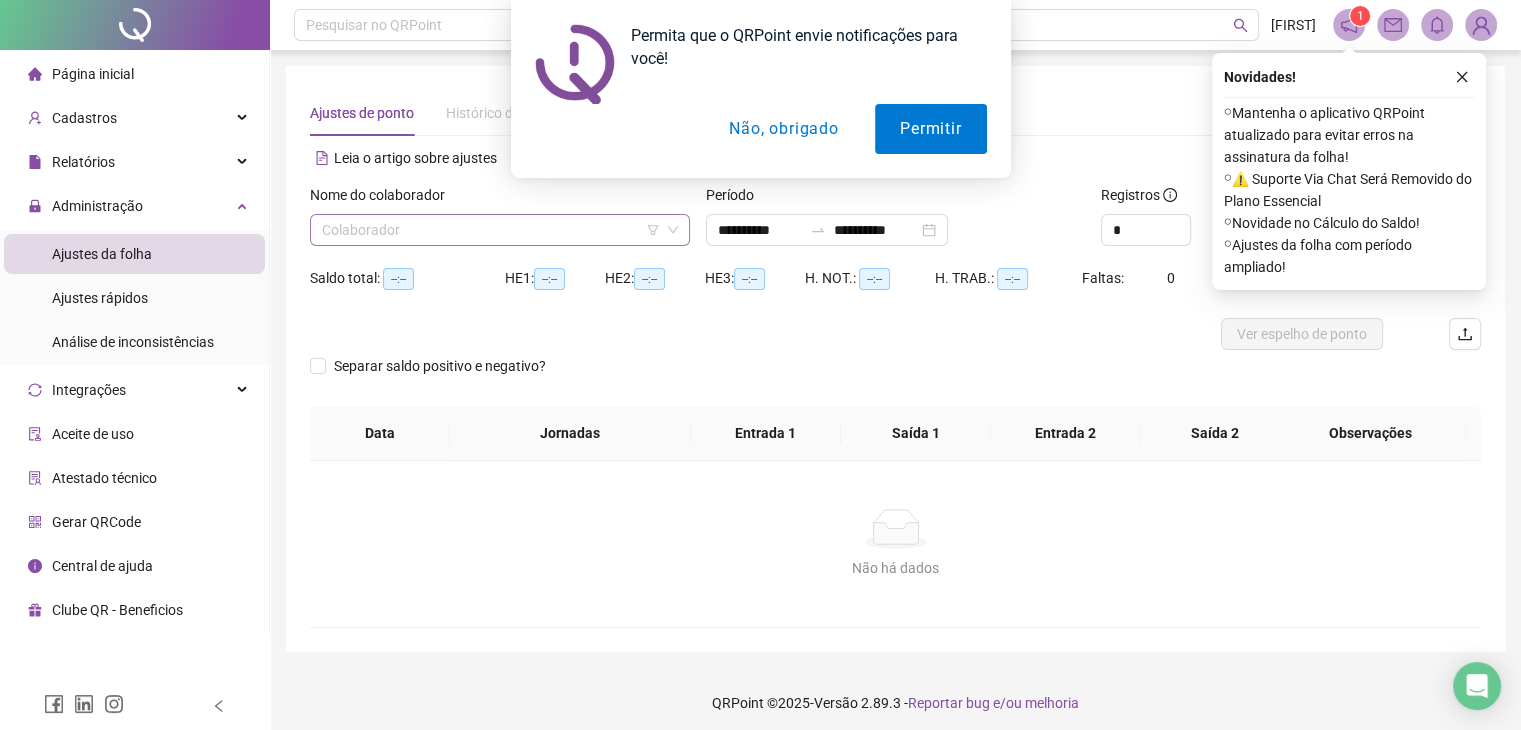 click at bounding box center [491, 230] 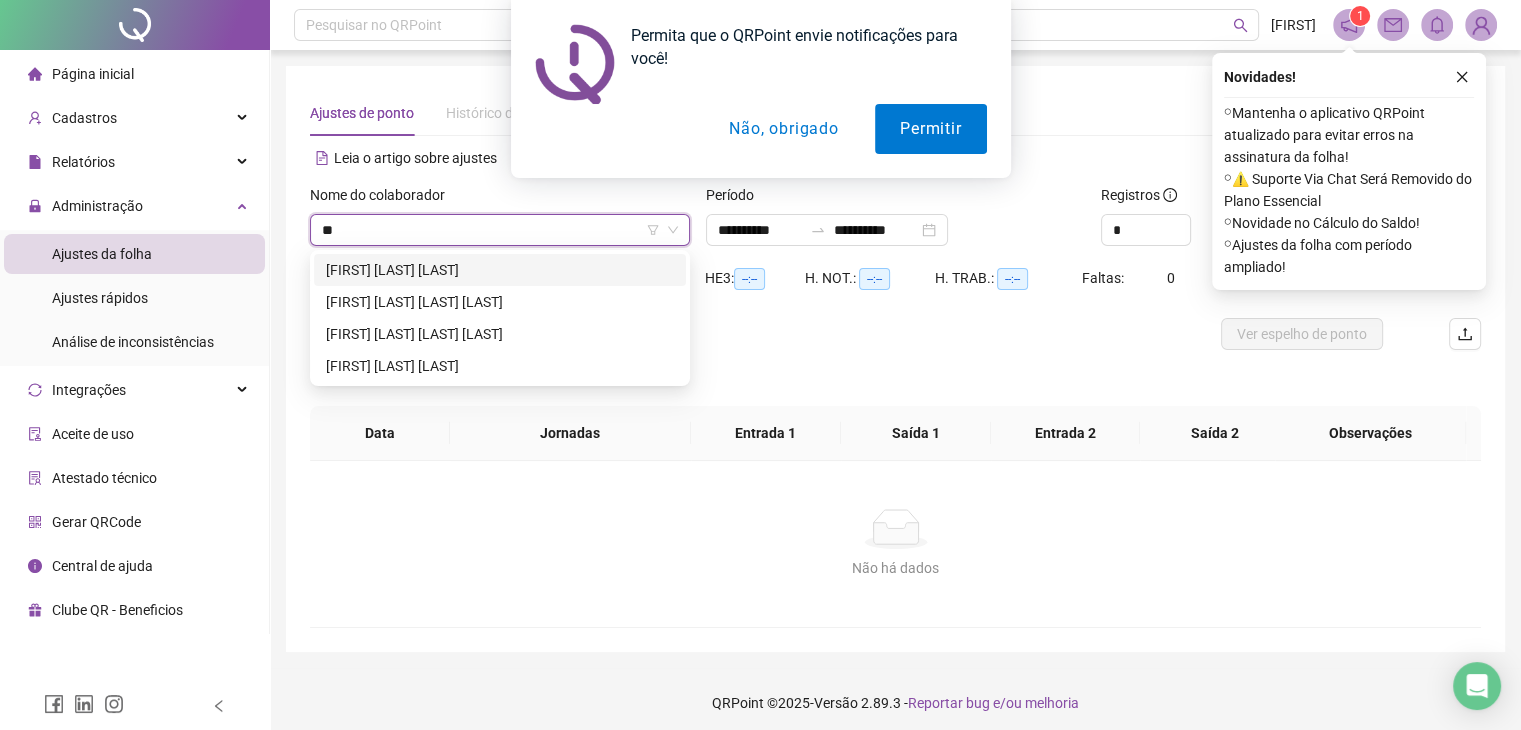 type on "***" 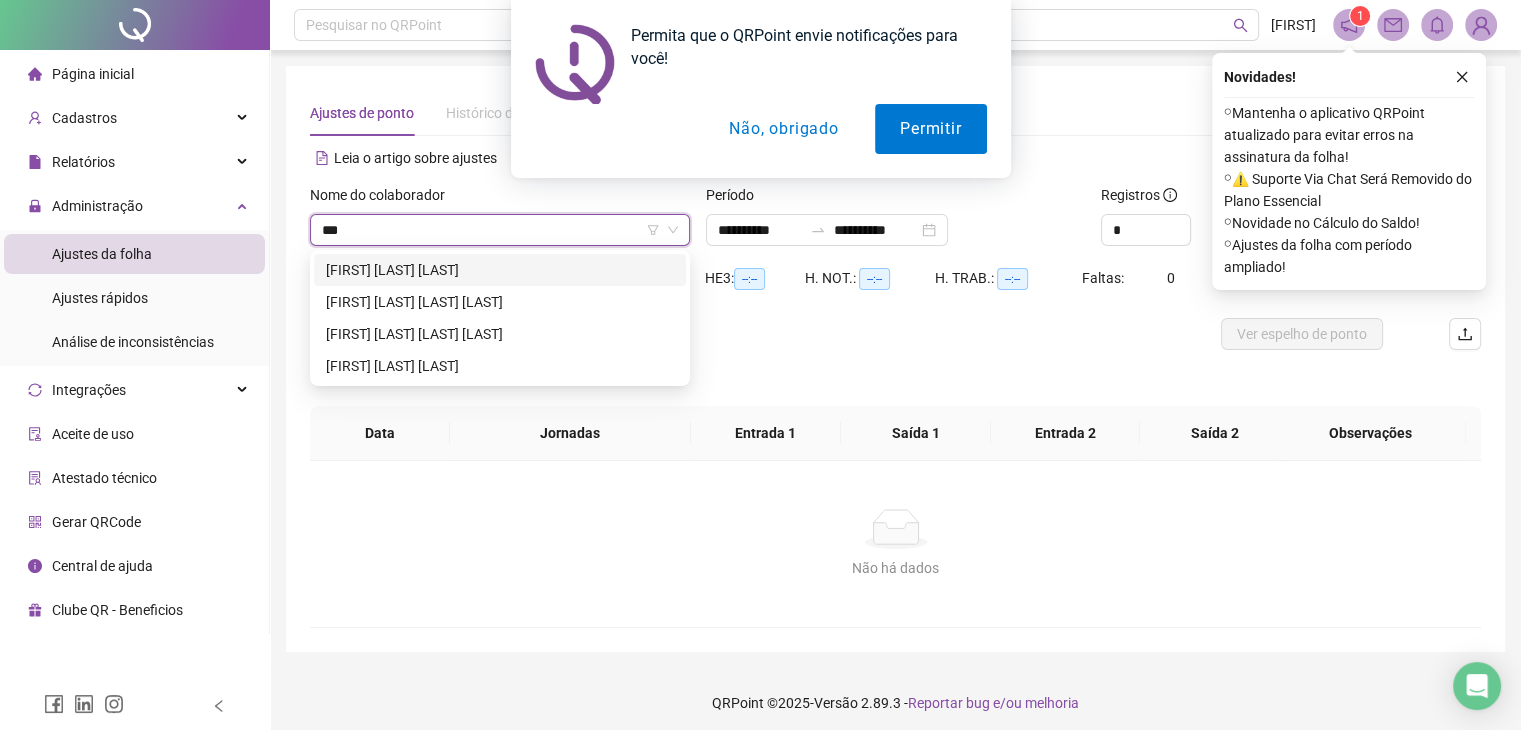 click on "[FIRST] [LAST] [LAST]" at bounding box center [500, 270] 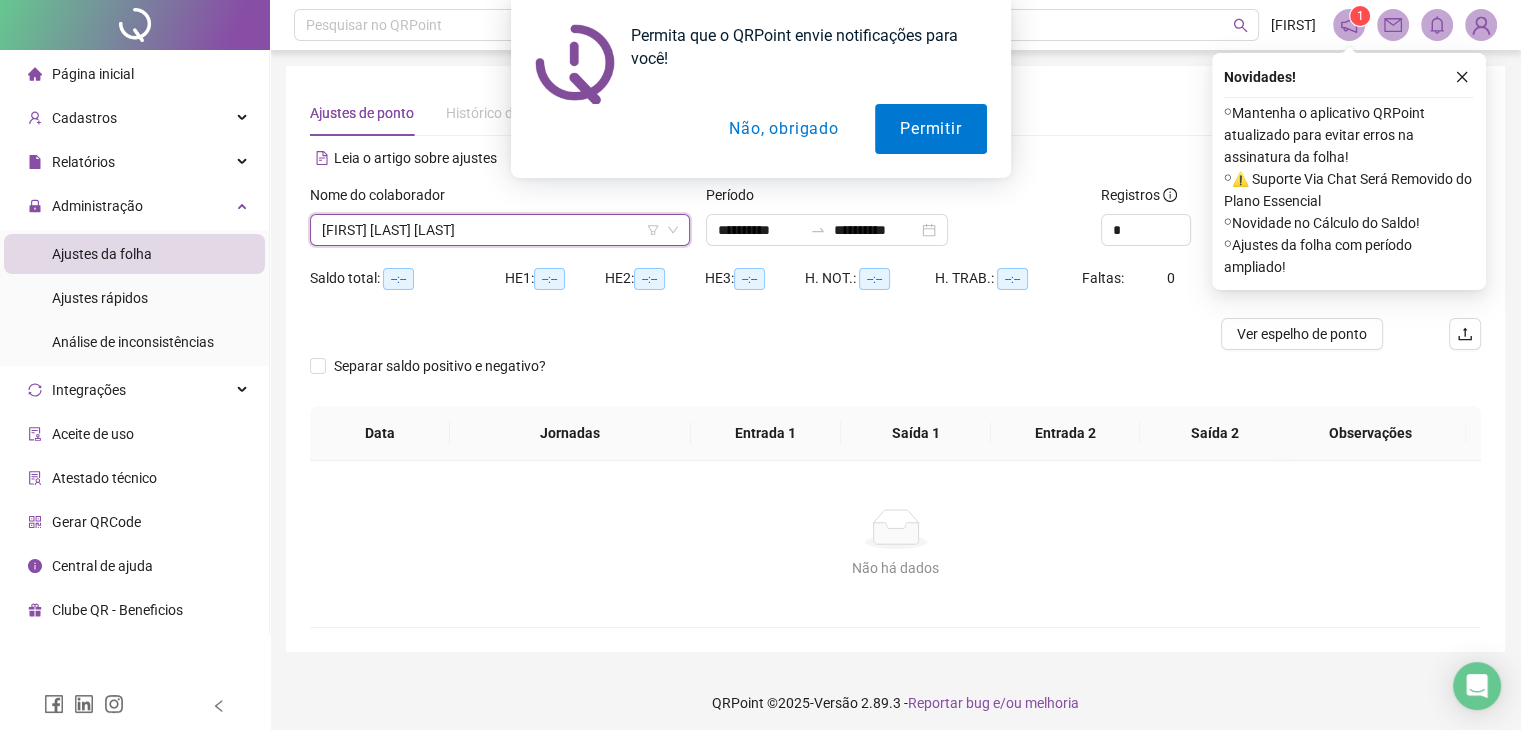 click on "Permita que o QRPoint envie notificações para você! Permitir Não, obrigado" at bounding box center (760, 89) 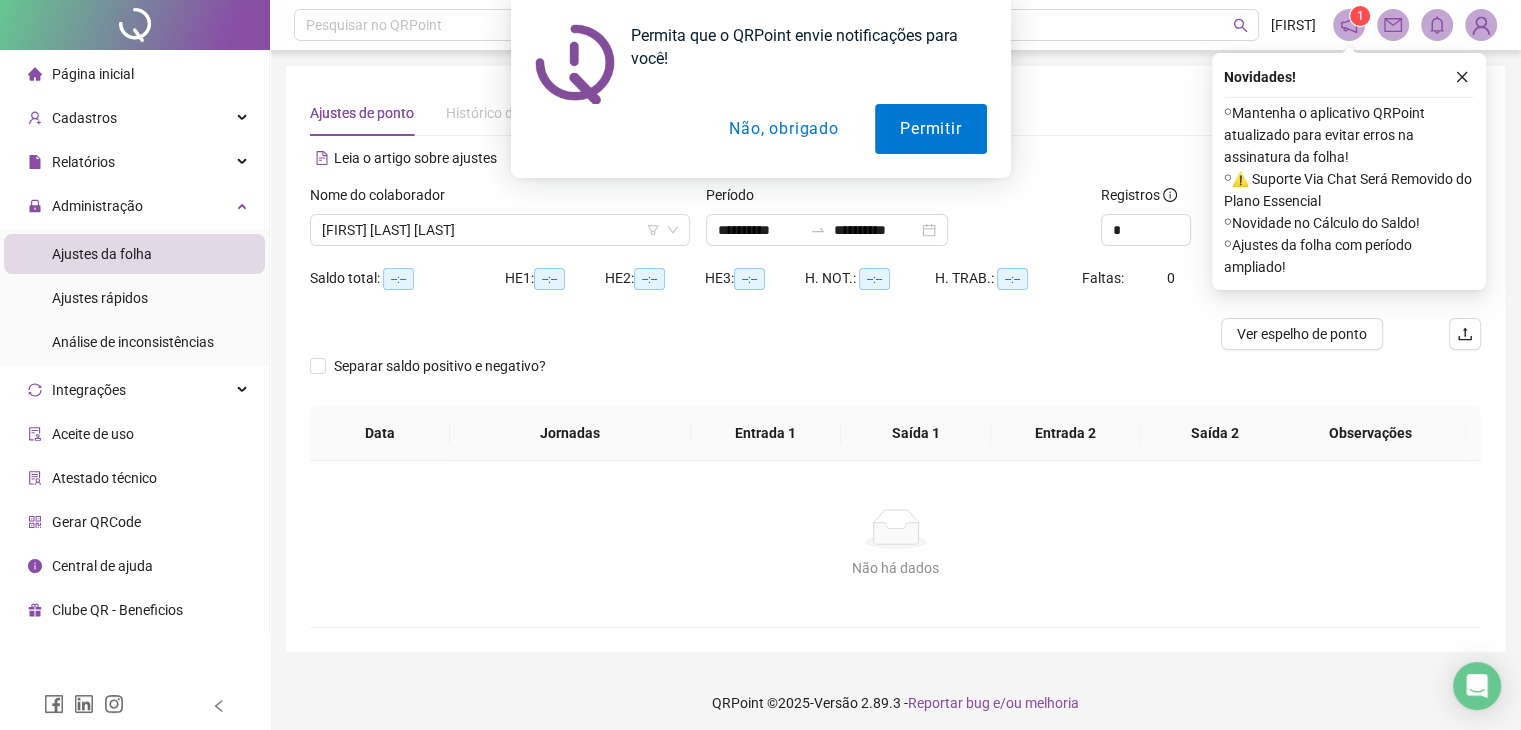 click on "Permita que o QRPoint envie notificações para você! Permitir Não, obrigado" at bounding box center (760, 89) 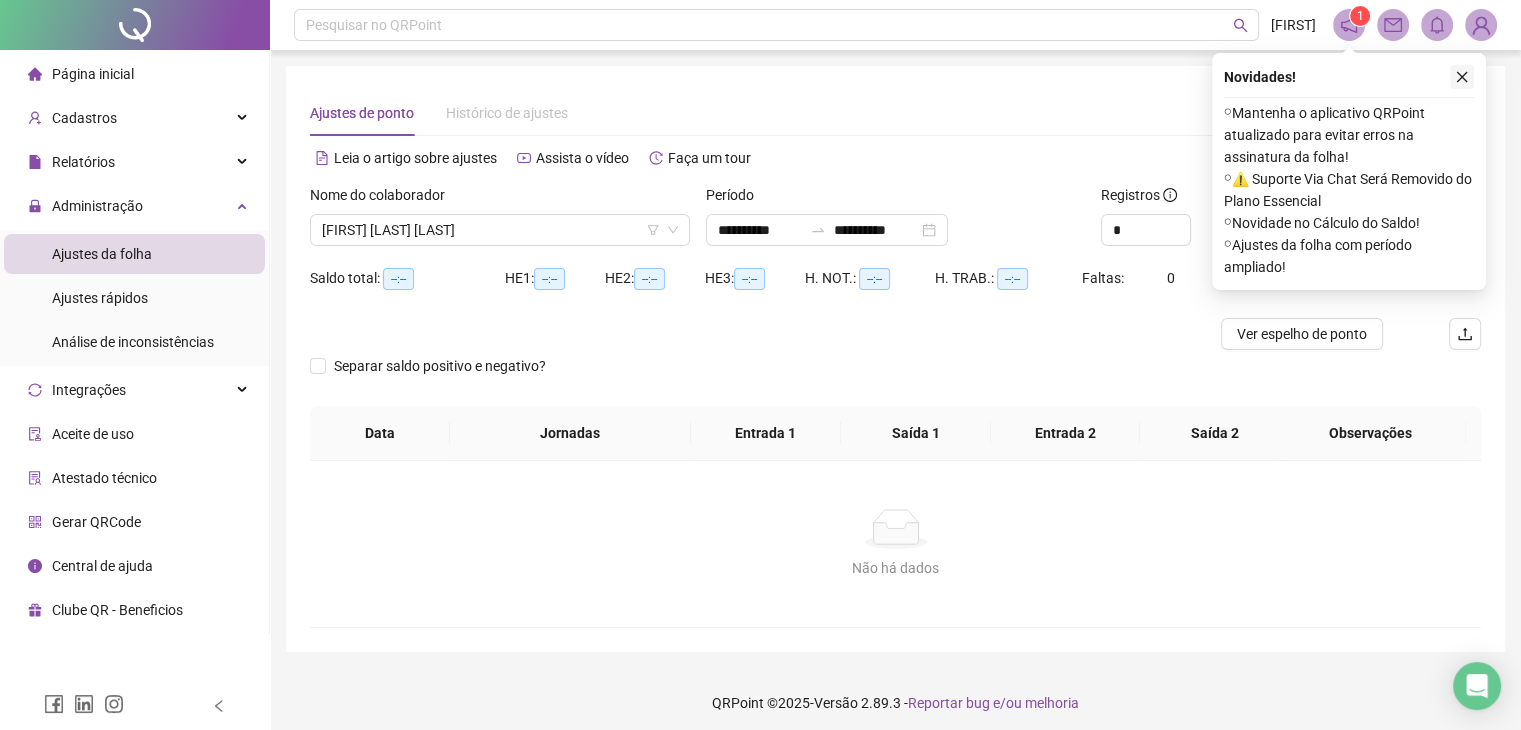 click 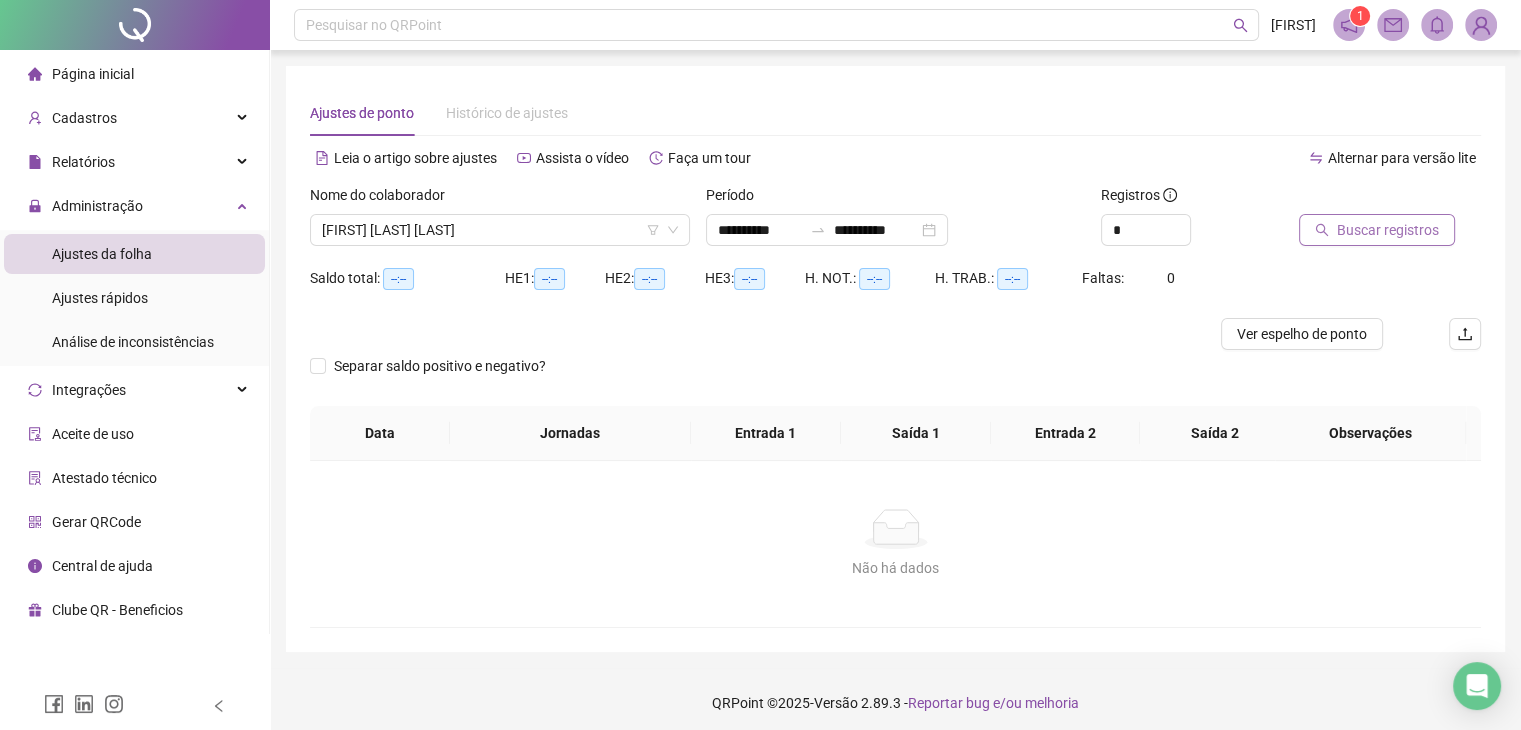 click on "Buscar registros" at bounding box center (1388, 230) 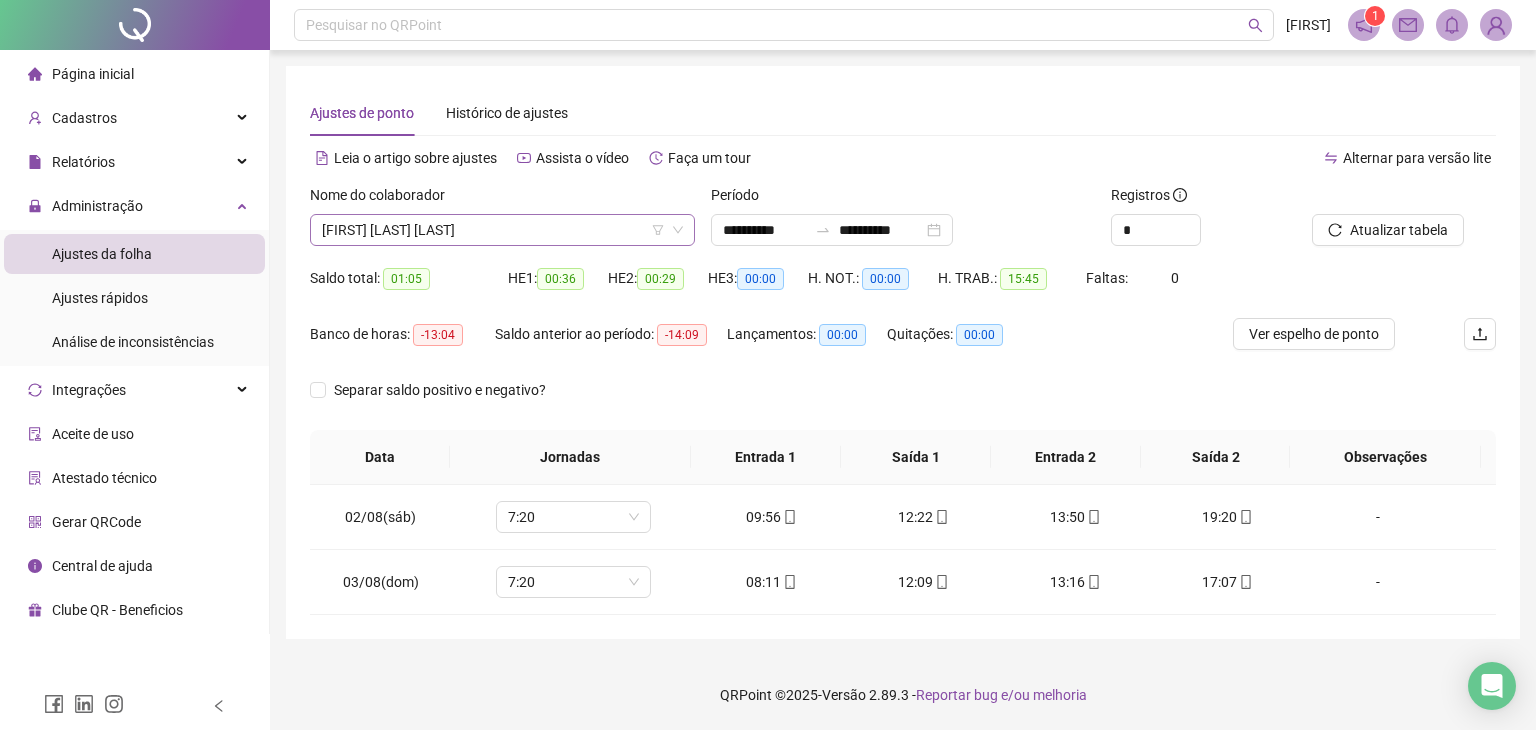 click on "[FIRST] [LAST] [LAST]" at bounding box center (502, 230) 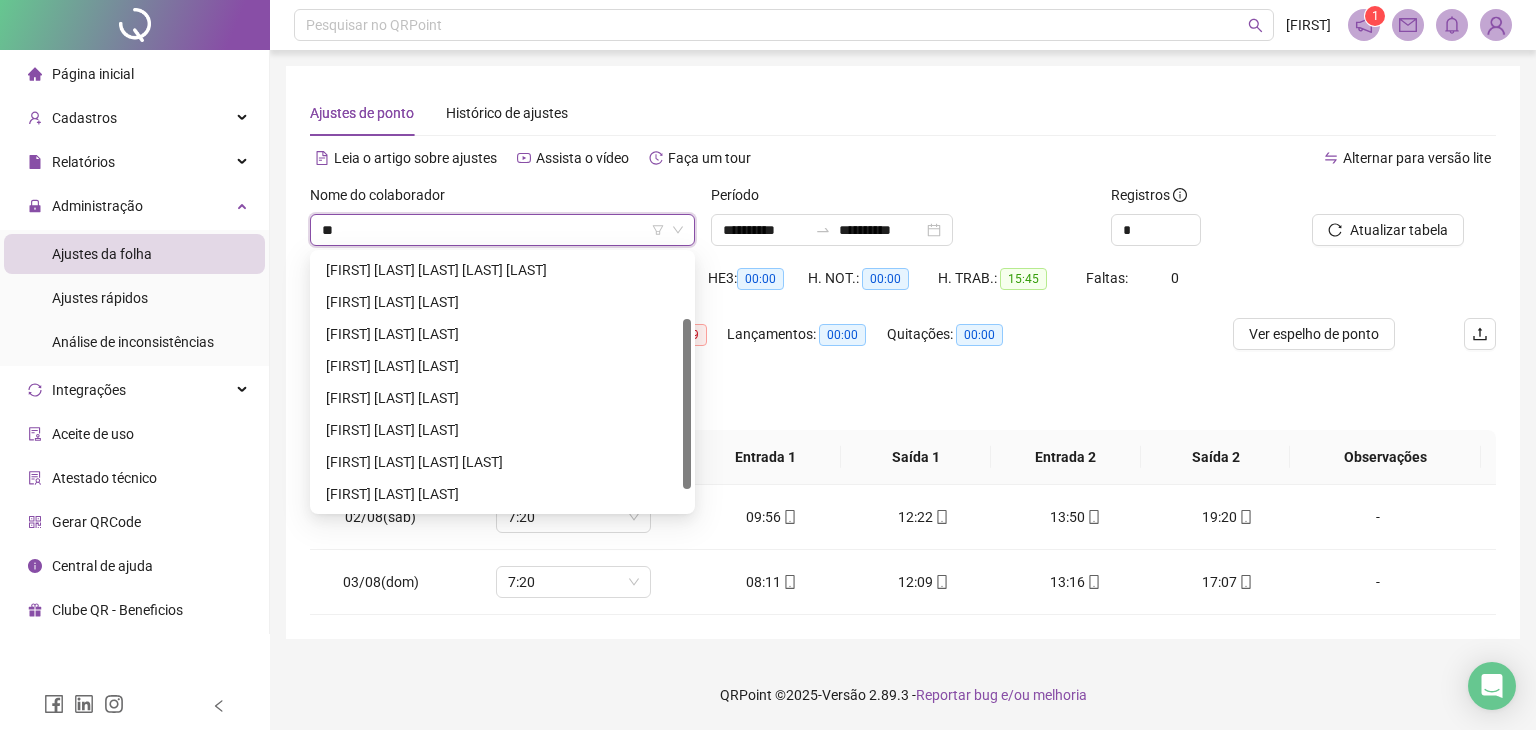scroll, scrollTop: 0, scrollLeft: 0, axis: both 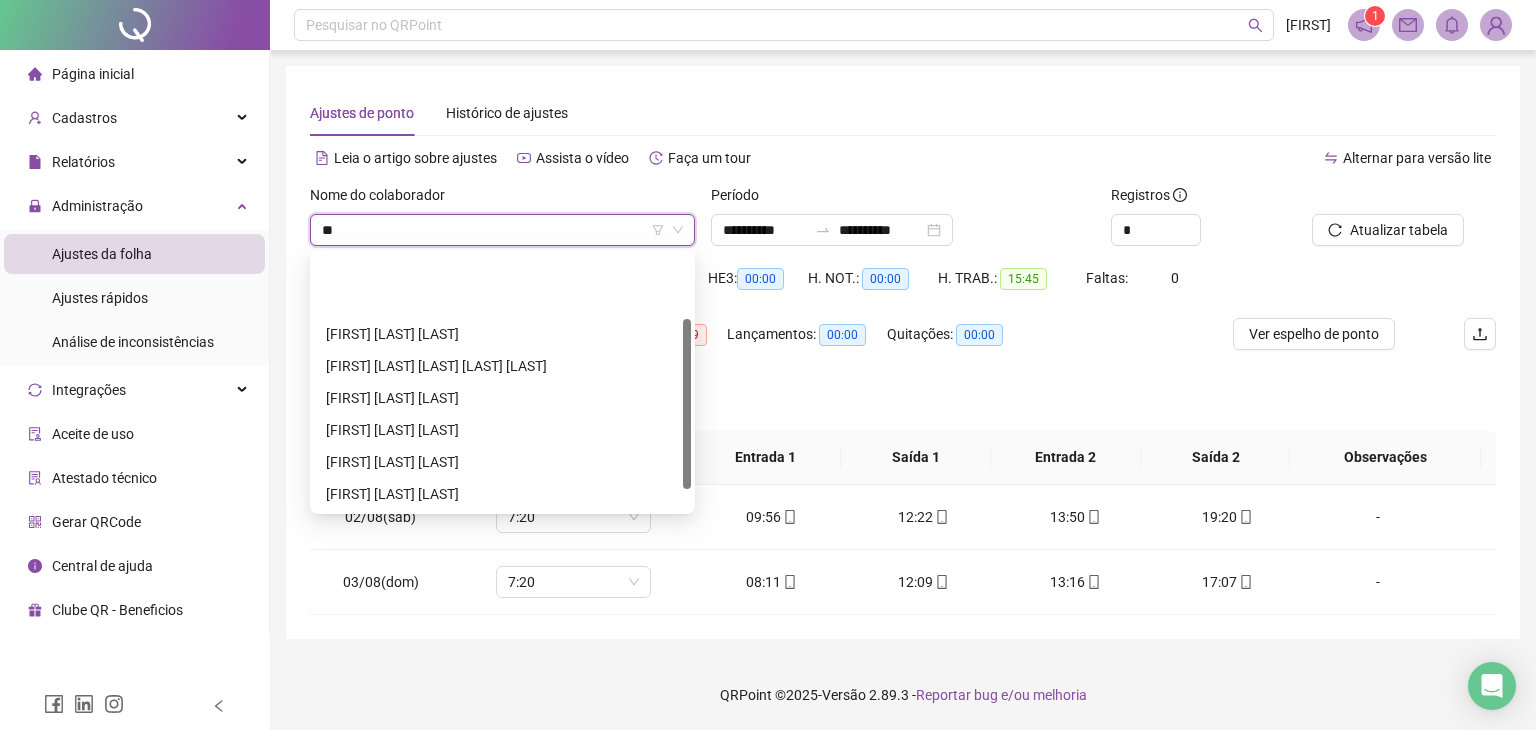type on "***" 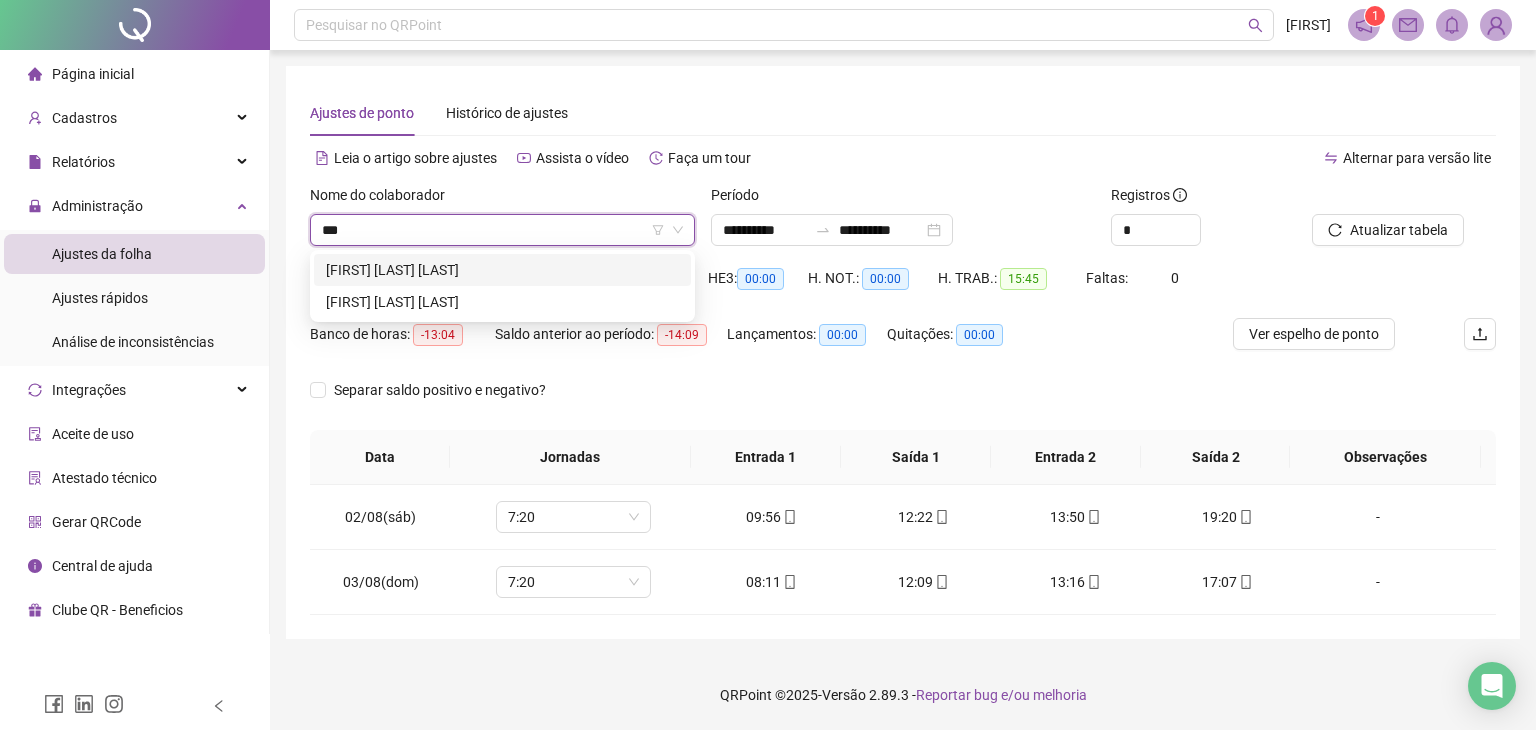 click on "[FIRST] [LAST] [LAST]" at bounding box center (502, 270) 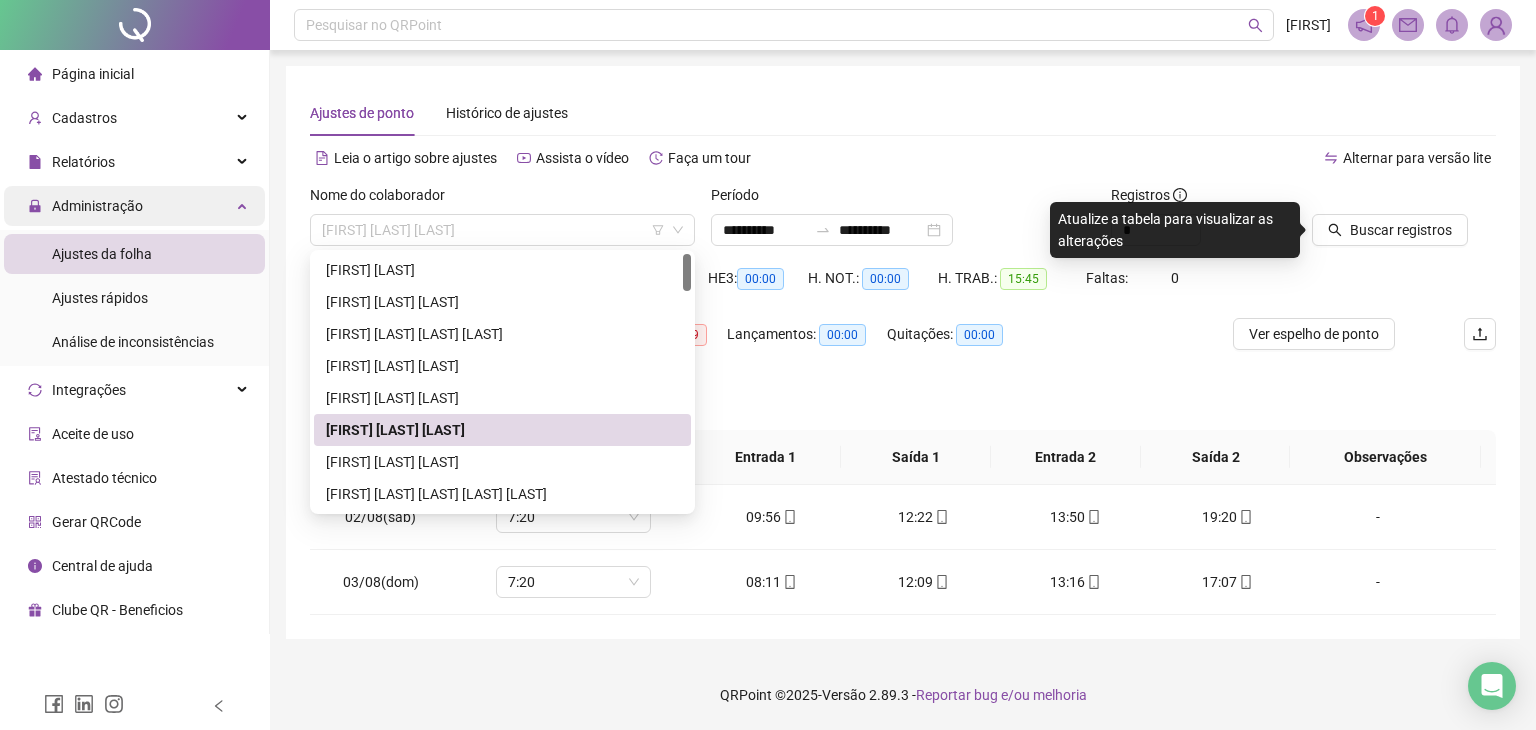 drag, startPoint x: 516, startPoint y: 227, endPoint x: 177, endPoint y: 217, distance: 339.14746 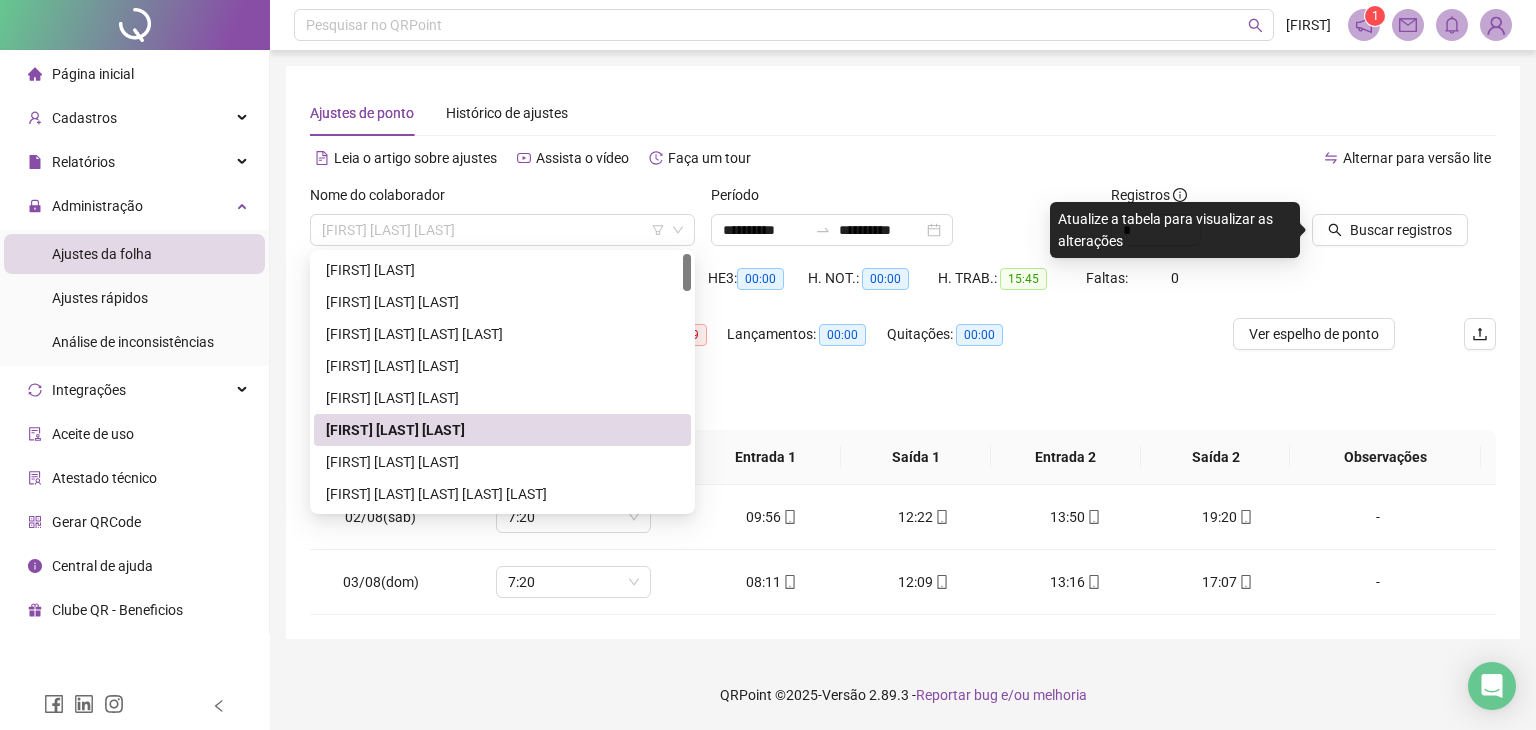 click on "[FIRST] [LAST] [LAST]" at bounding box center (502, 430) 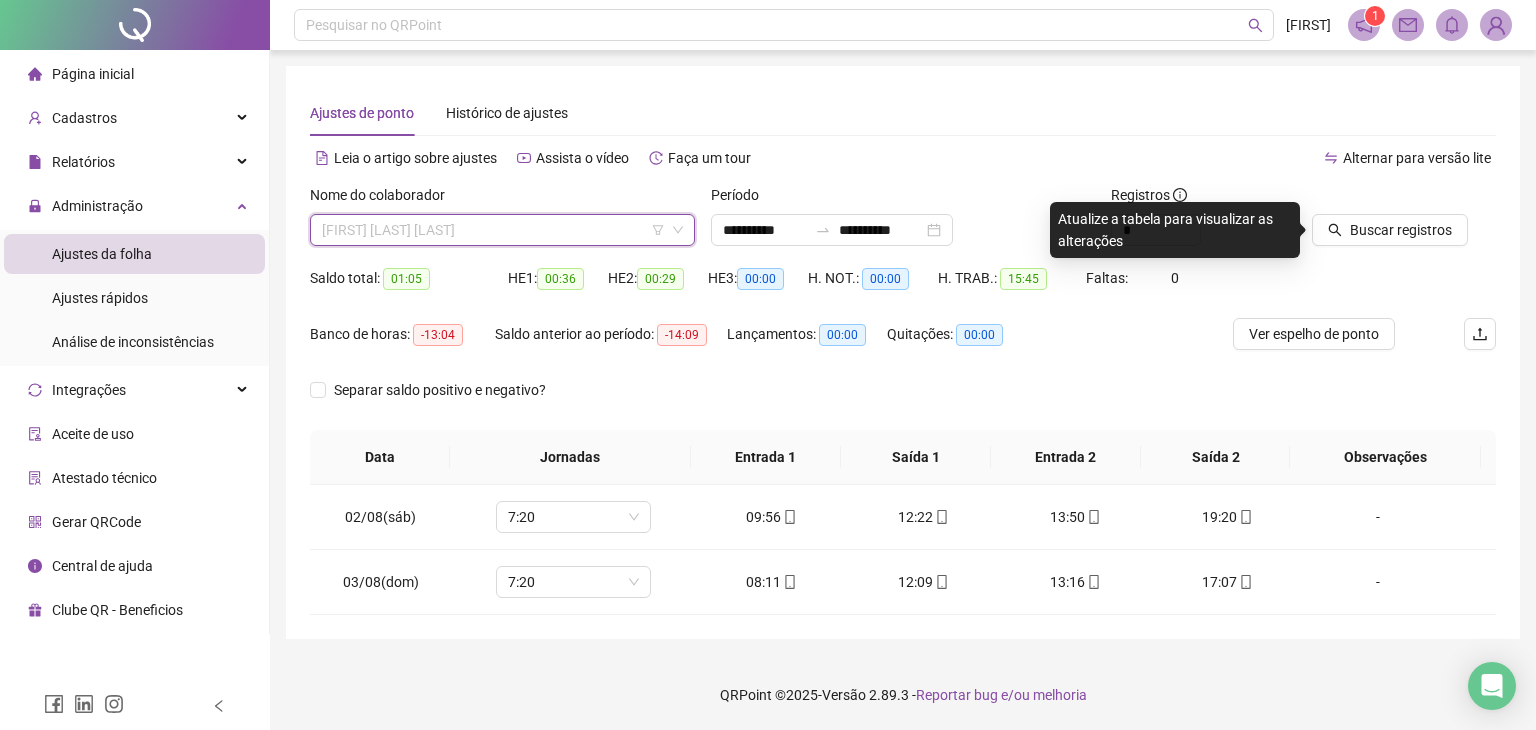 click on "[FIRST] [LAST] [LAST]" at bounding box center [502, 230] 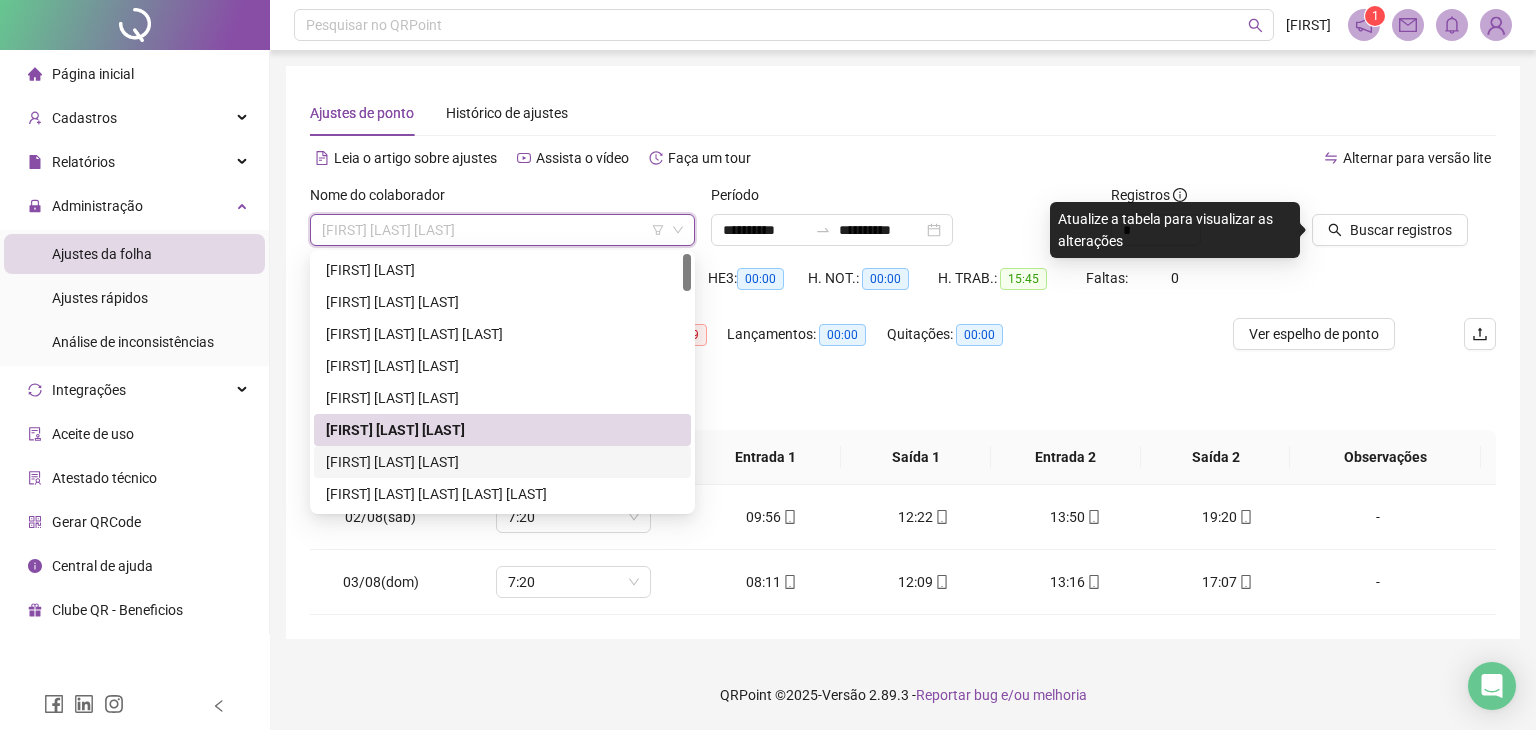 click on "[FIRST] [LAST] [LAST]" at bounding box center (502, 462) 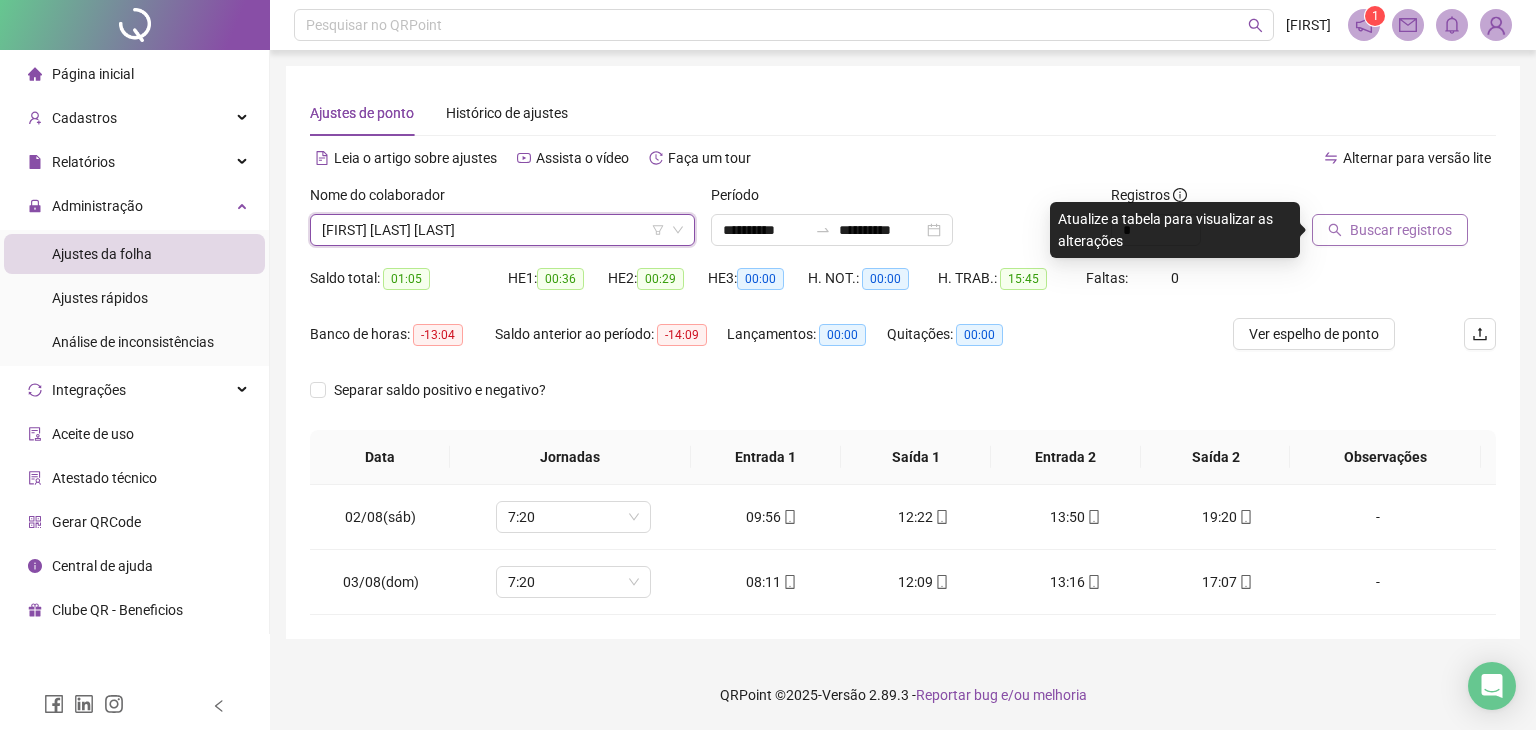 click 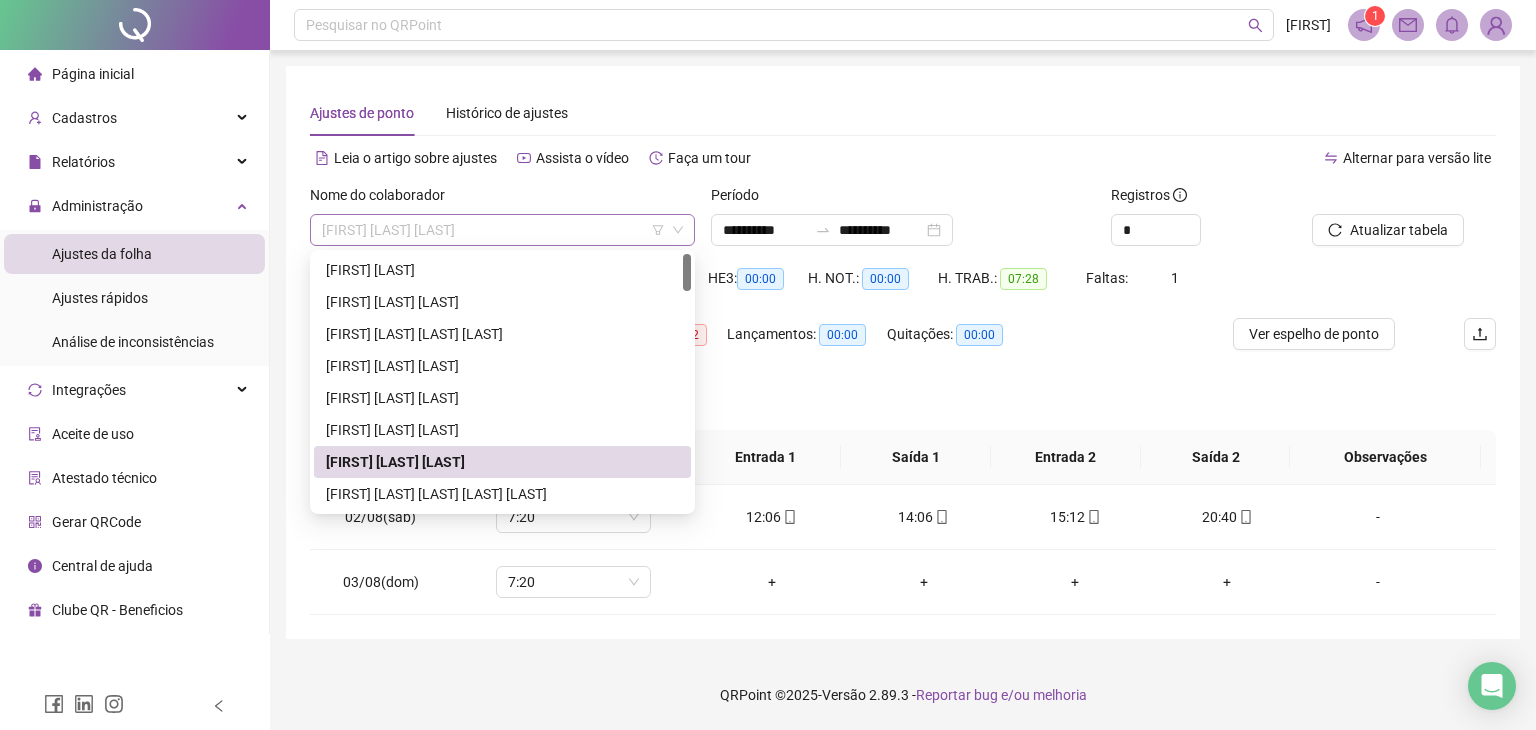 click on "[FIRST] [LAST] [LAST]" at bounding box center (502, 230) 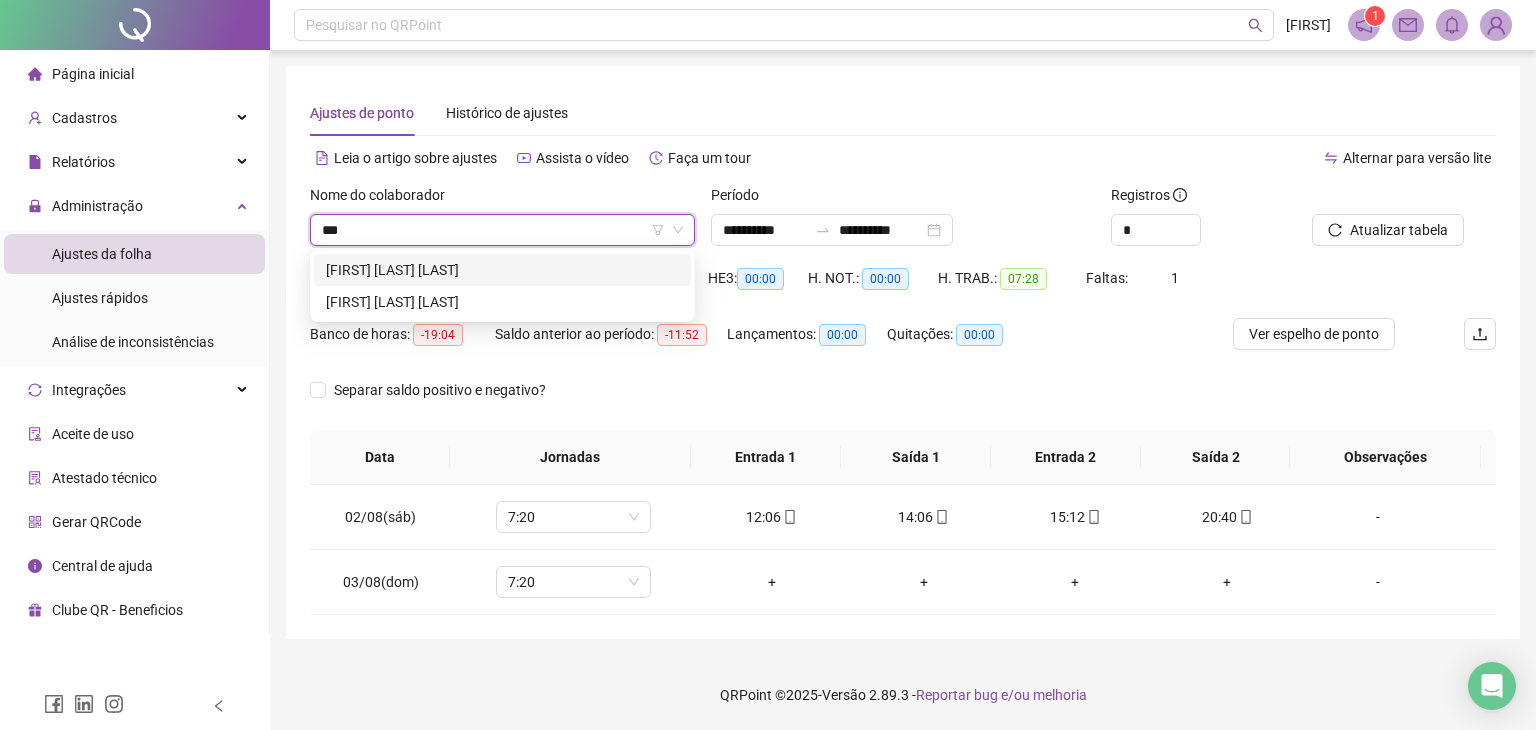 type on "****" 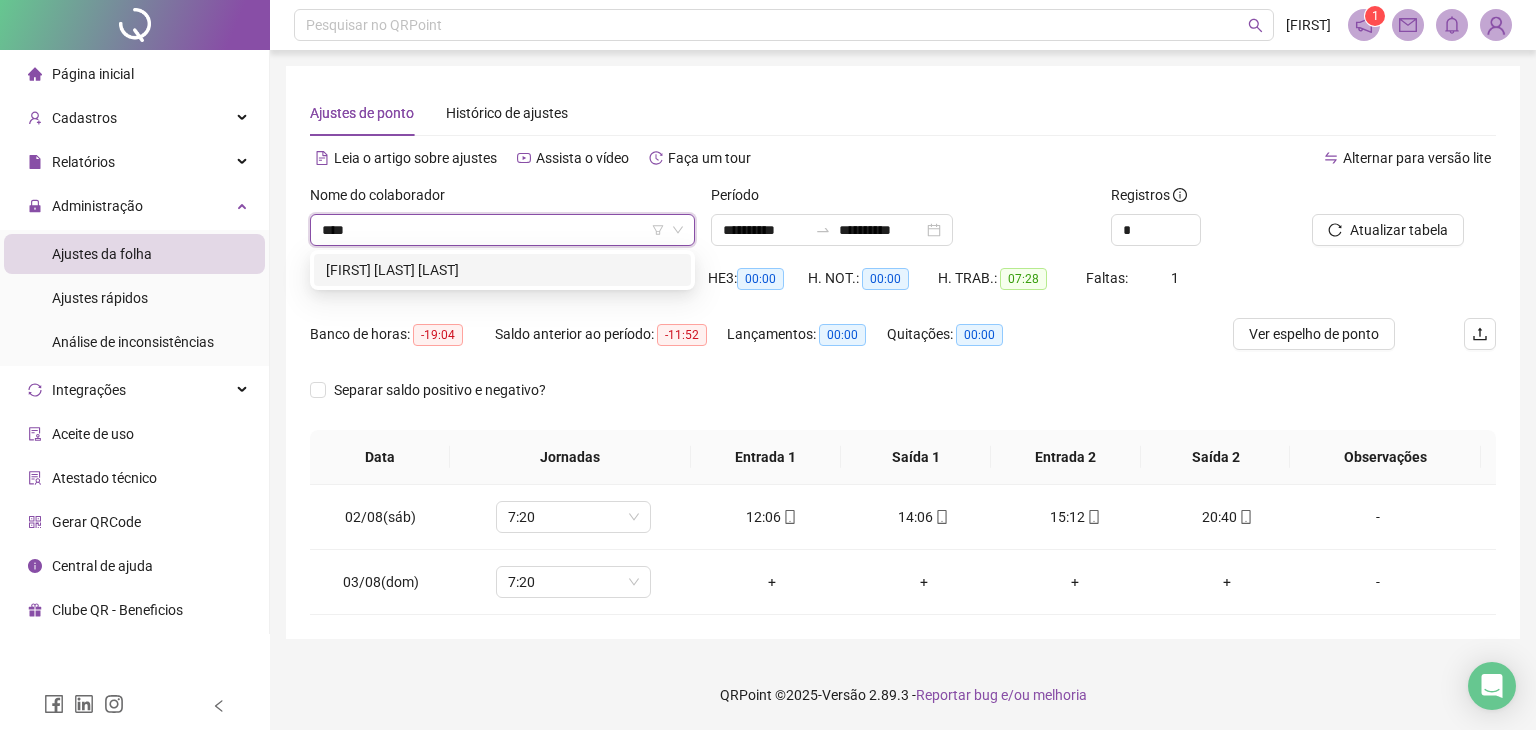 click on "[FIRST] [LAST] [LAST]" at bounding box center [502, 270] 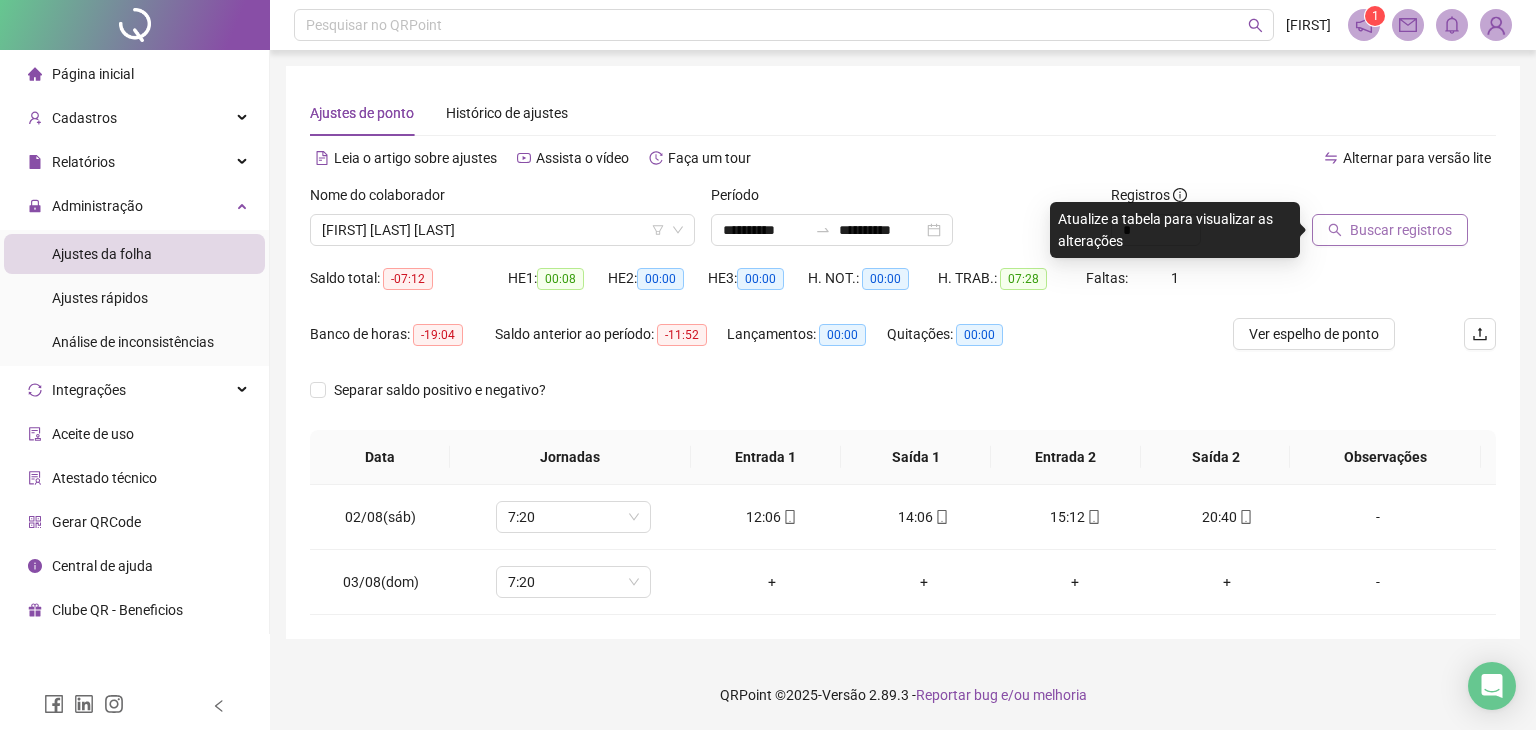 click on "Buscar registros" at bounding box center [1401, 230] 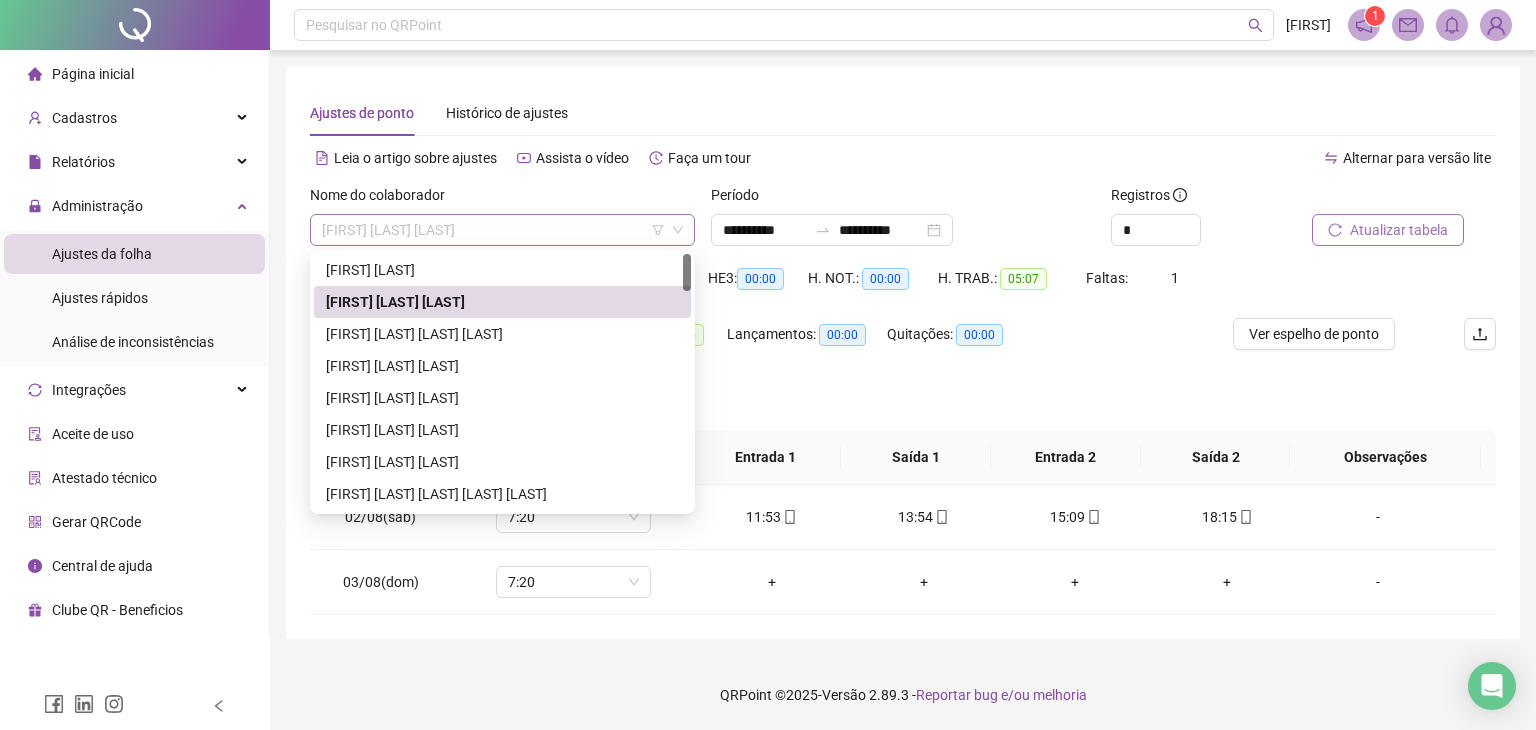 click on "[FIRST] [LAST] [LAST]" at bounding box center [502, 230] 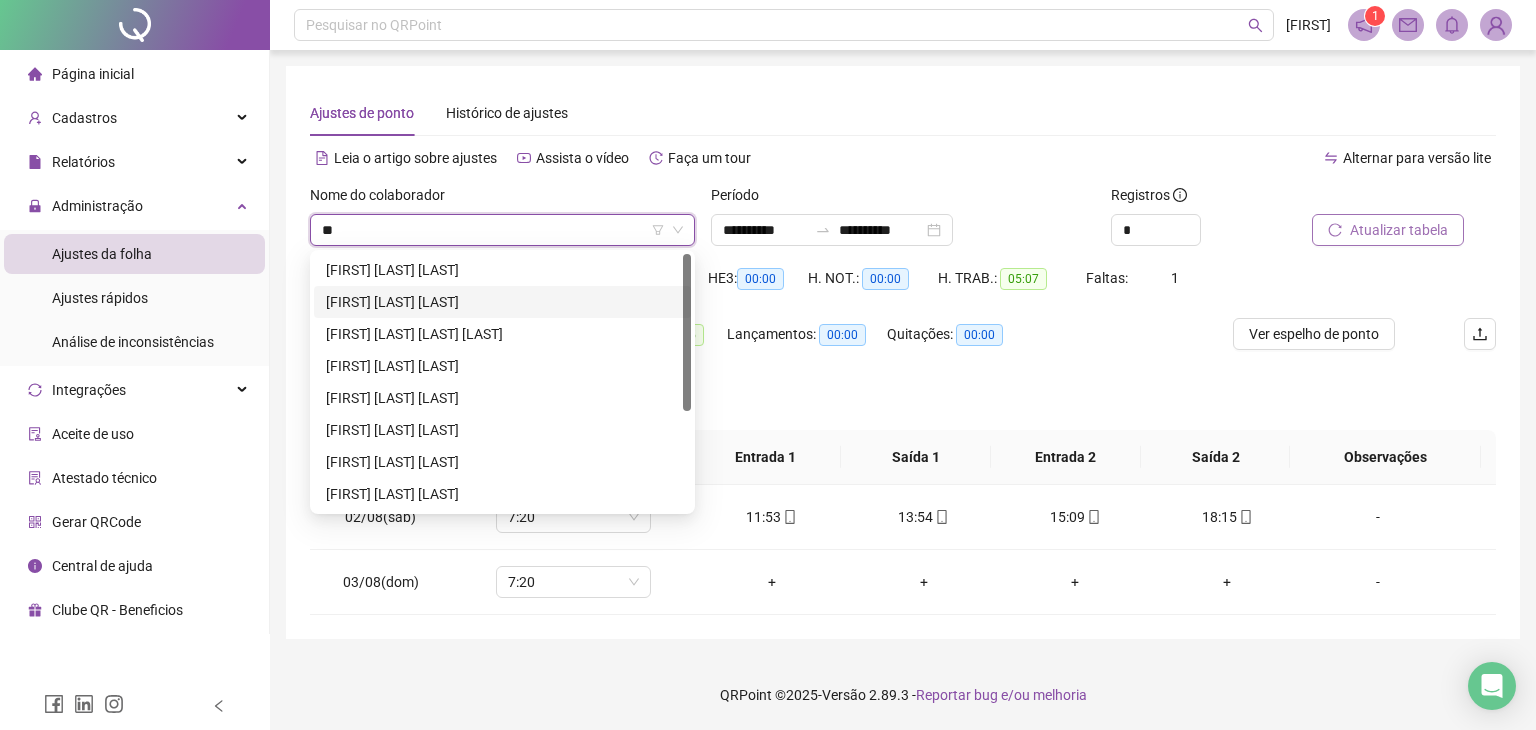 type on "***" 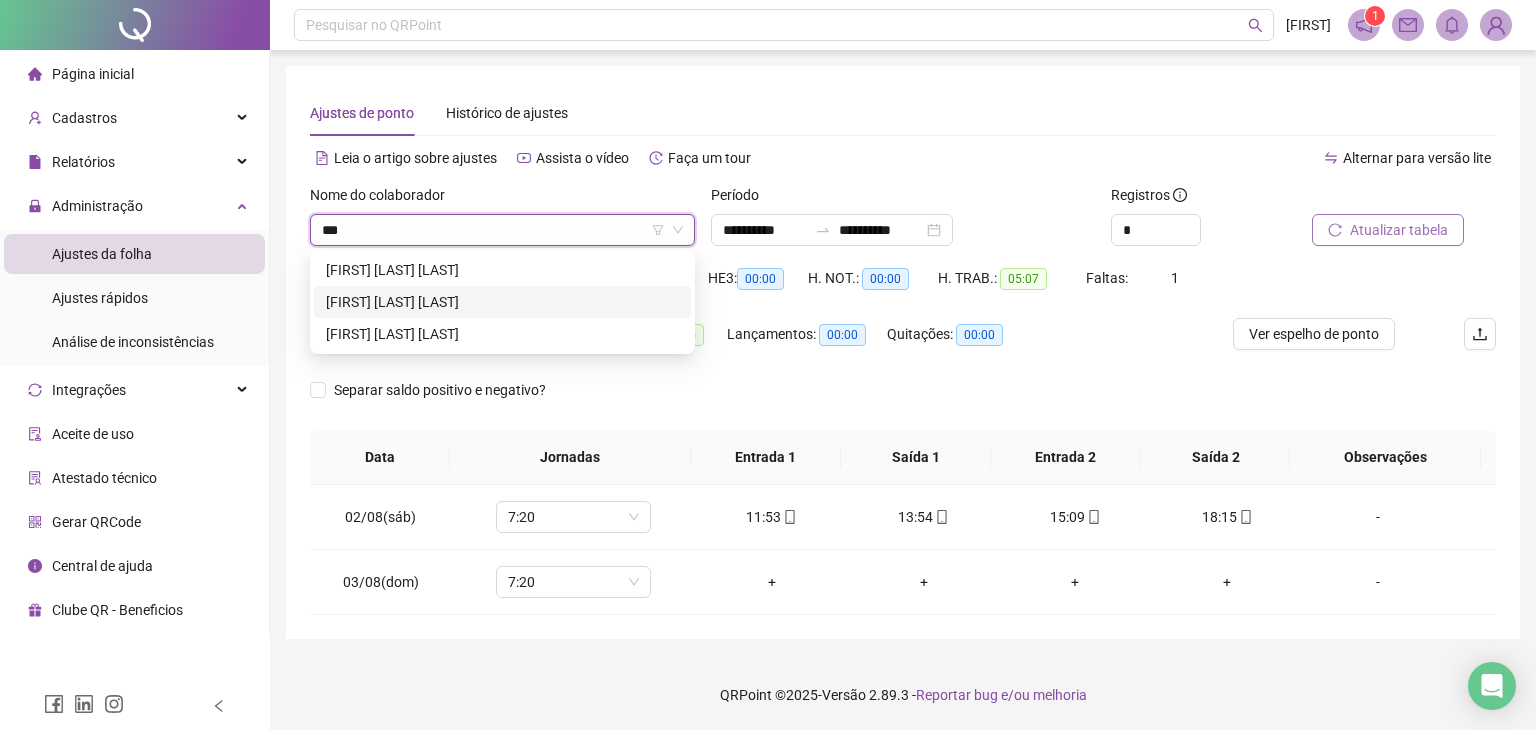 click on "[FIRST] [LAST] [LAST]" at bounding box center [502, 302] 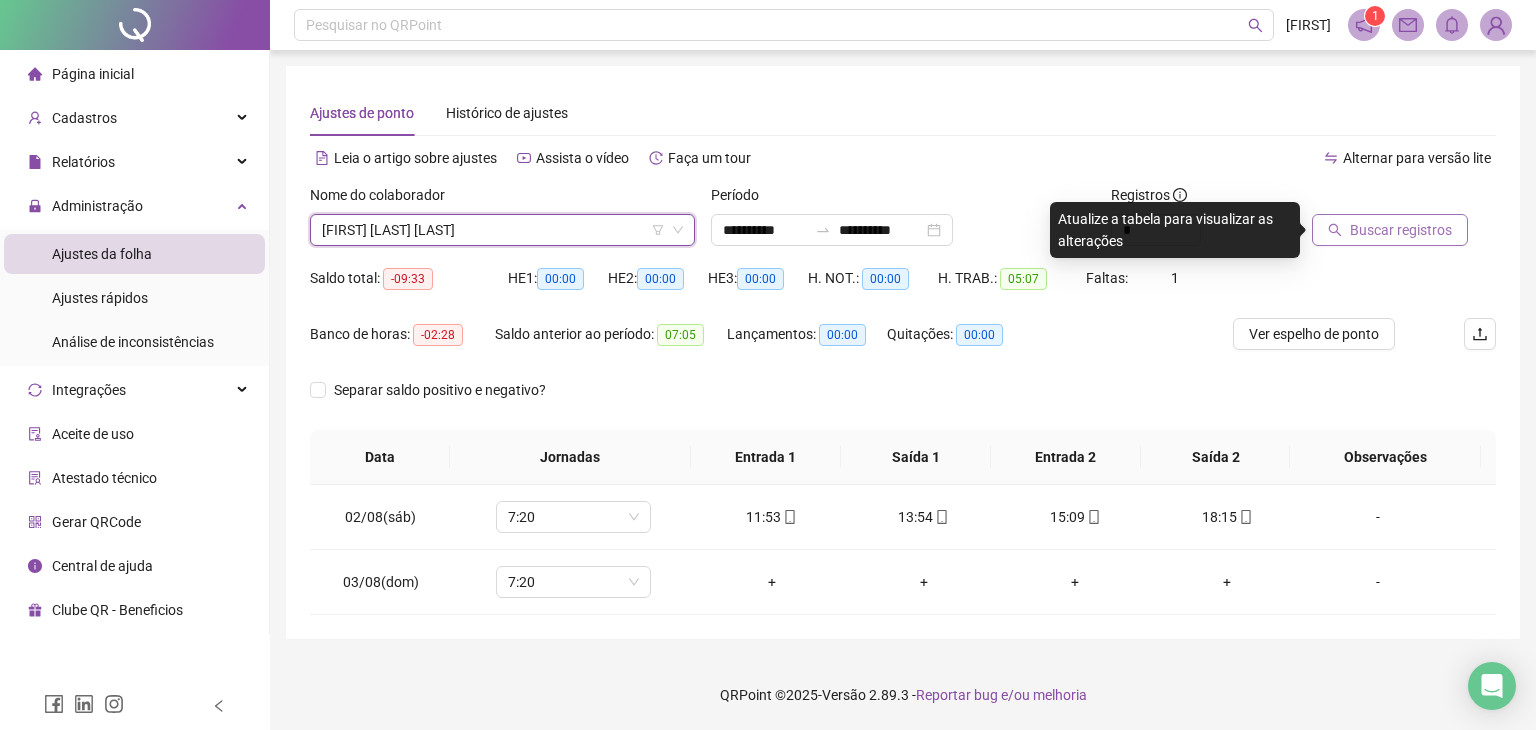 click on "Buscar registros" at bounding box center (1401, 230) 